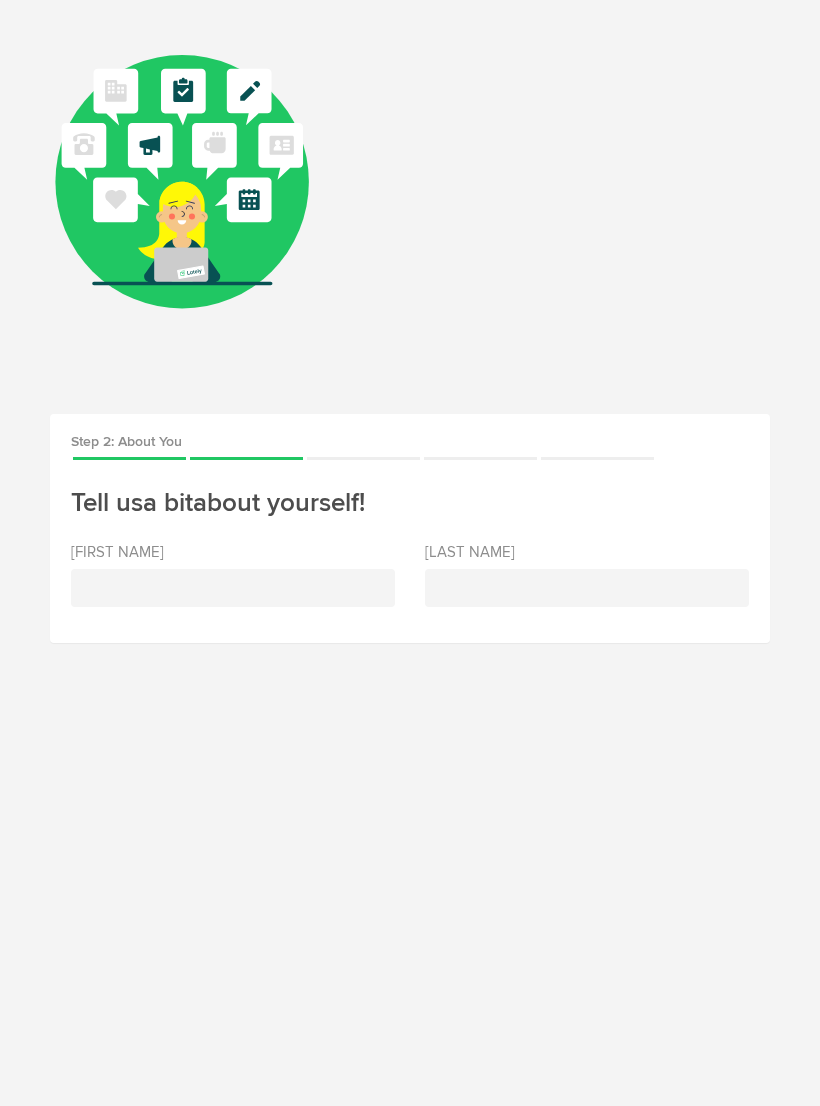 scroll, scrollTop: 0, scrollLeft: 0, axis: both 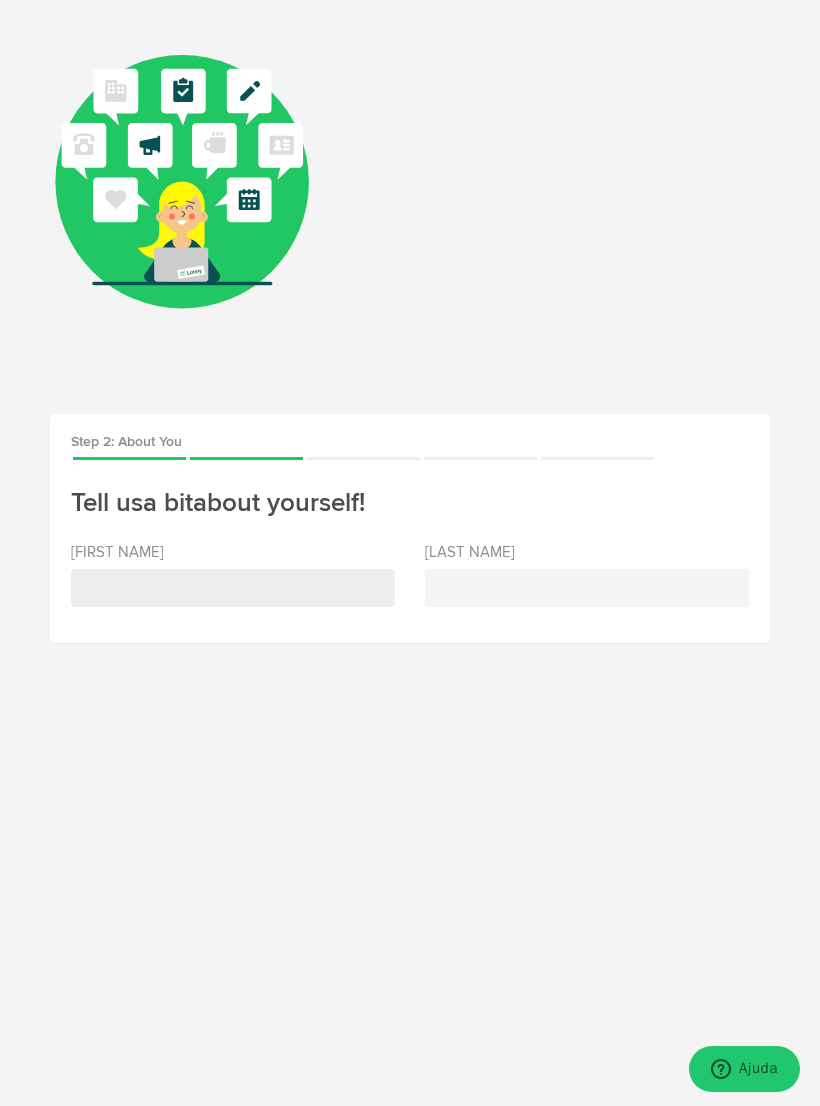 click at bounding box center [233, 588] 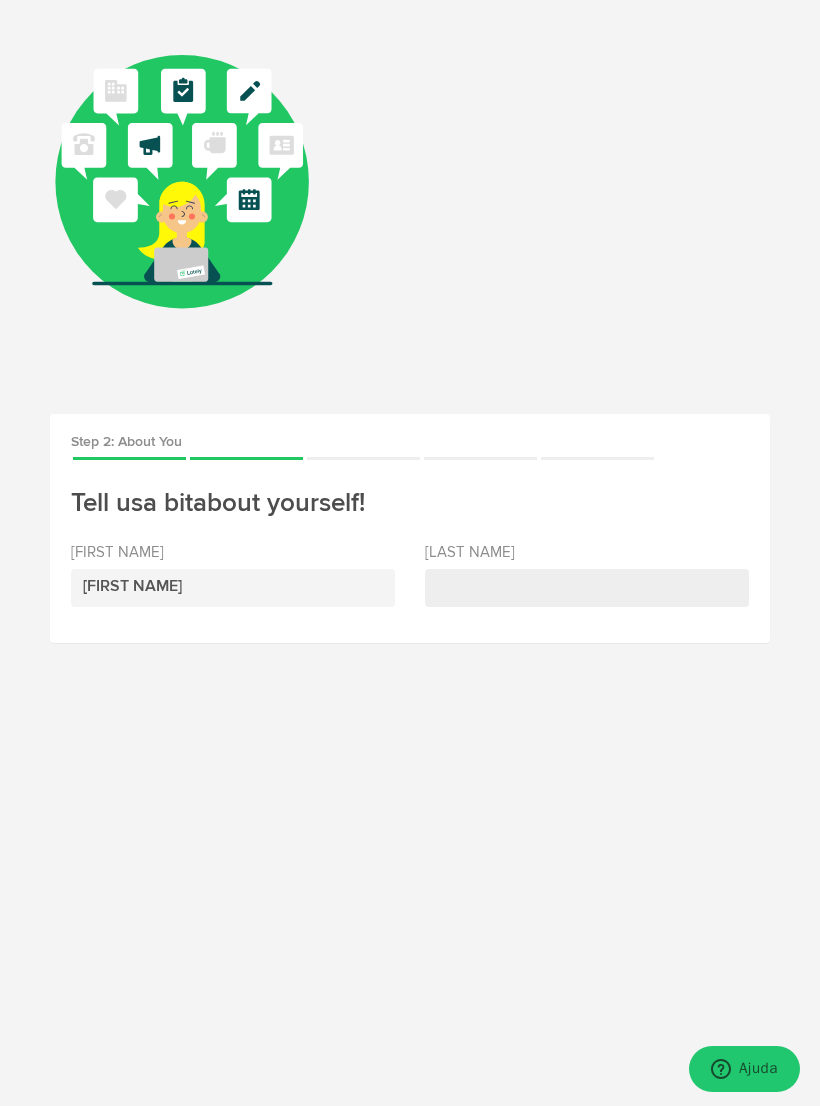 type on "Kassner" 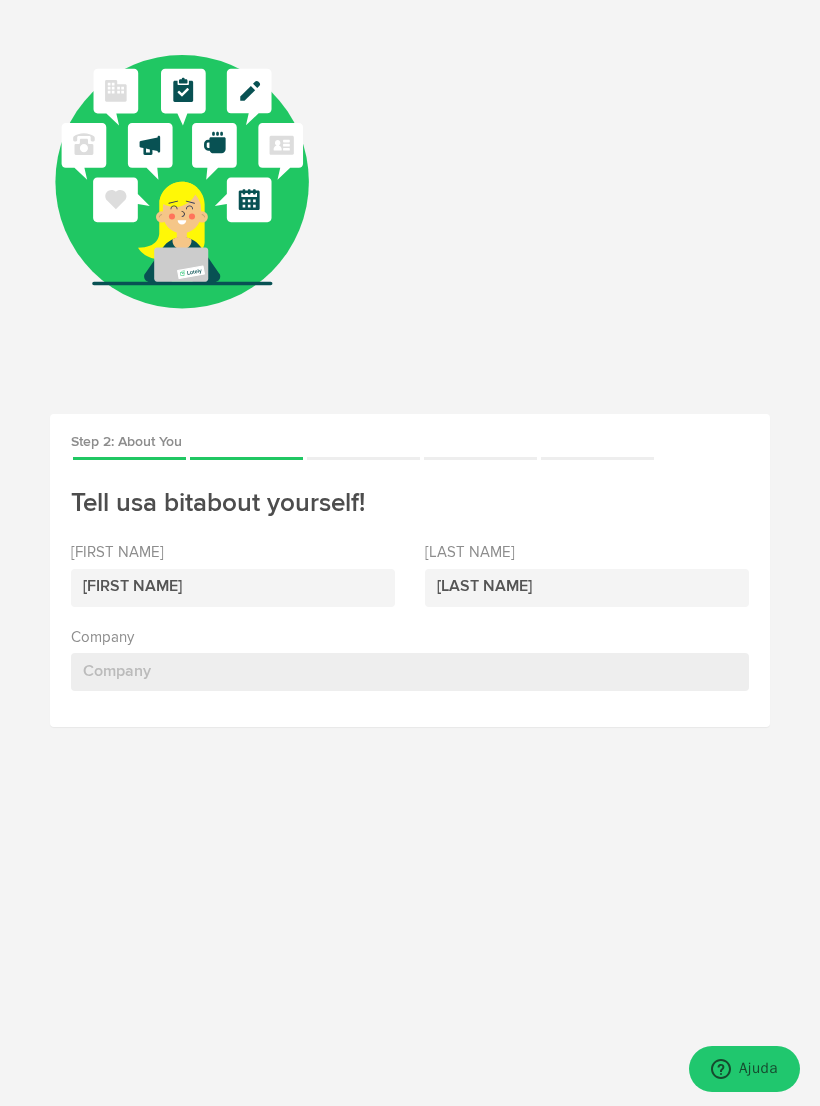 click on "Company" at bounding box center (410, 672) 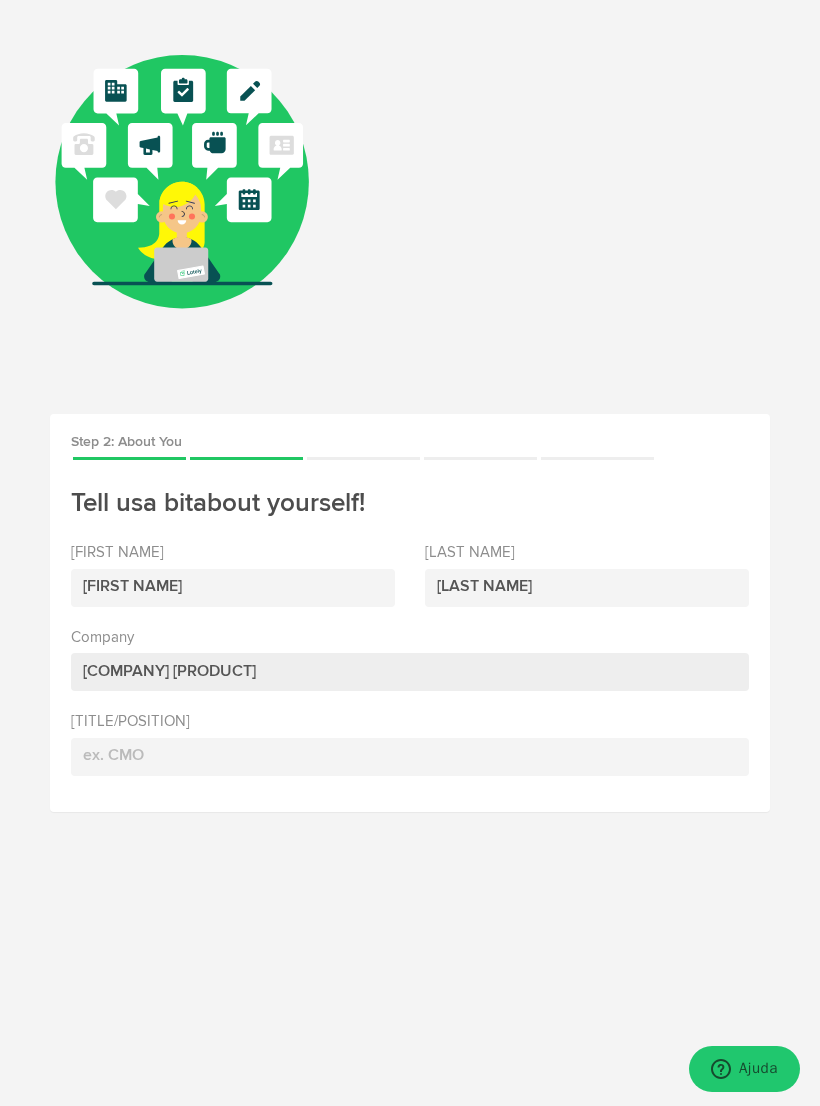 type on "Tz Viagens" 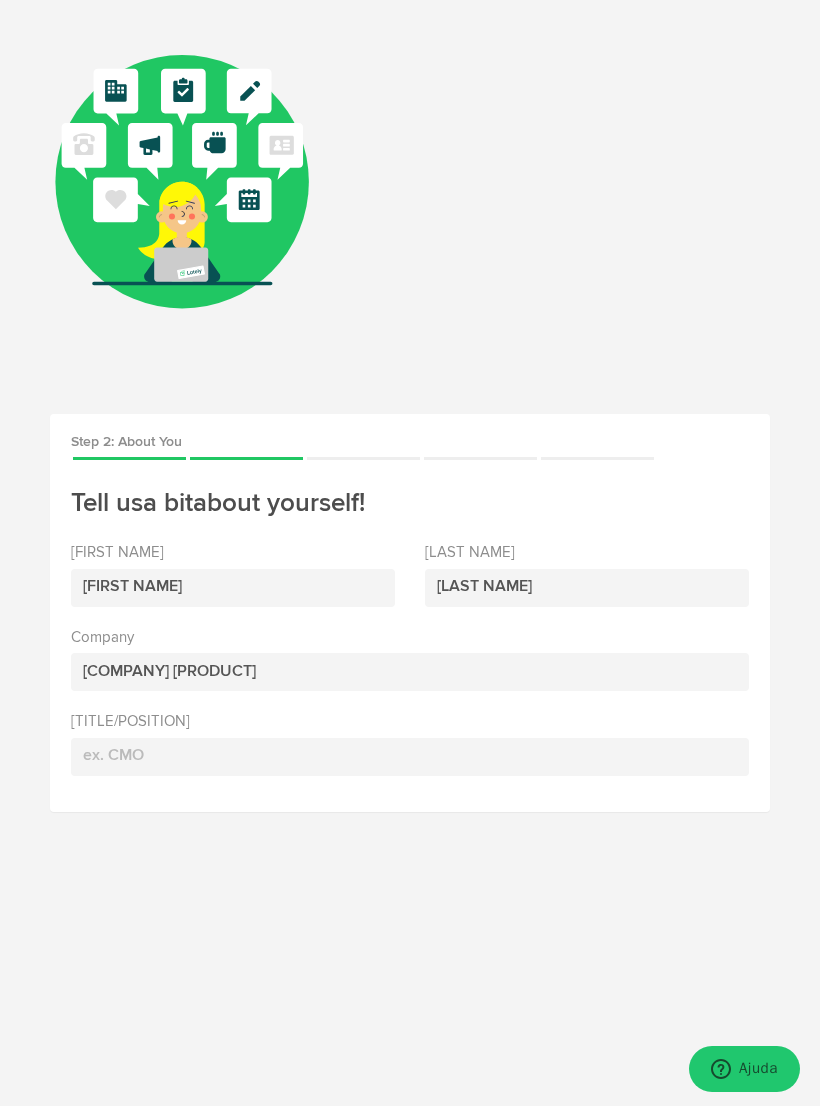 click on "Step 2: About You
Tell us  a bit  about yourself!
First Name
Viviane
Last Name
Kassner
Company
Tz Viagens
Title/Position" at bounding box center [410, 481] 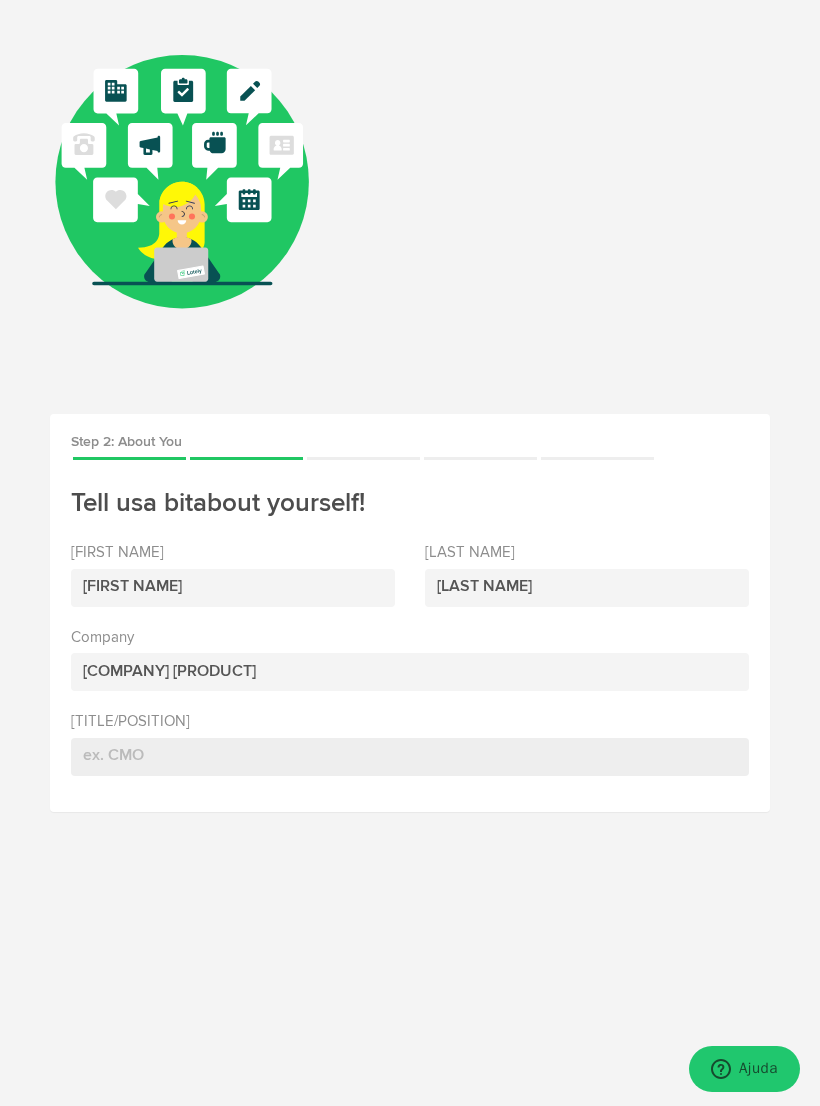 click on "Title/Position" at bounding box center [410, 757] 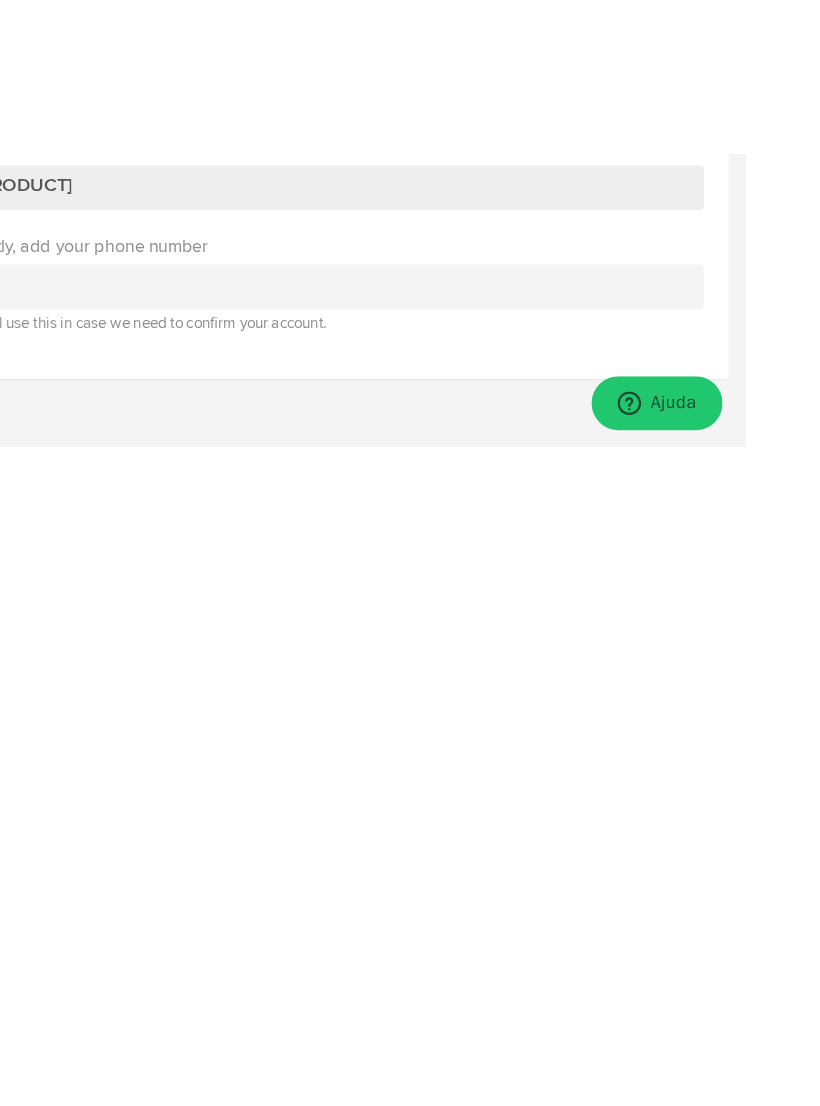 type on "V" 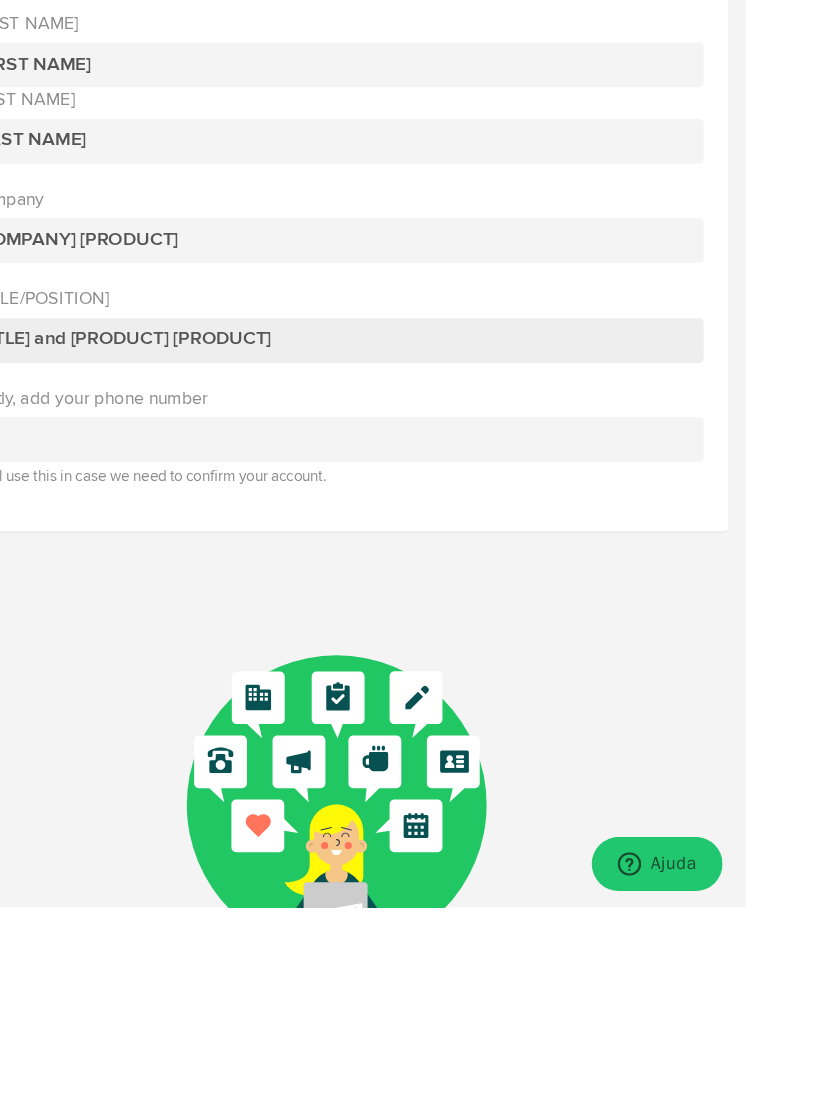 type on "Founder and Marketing Director" 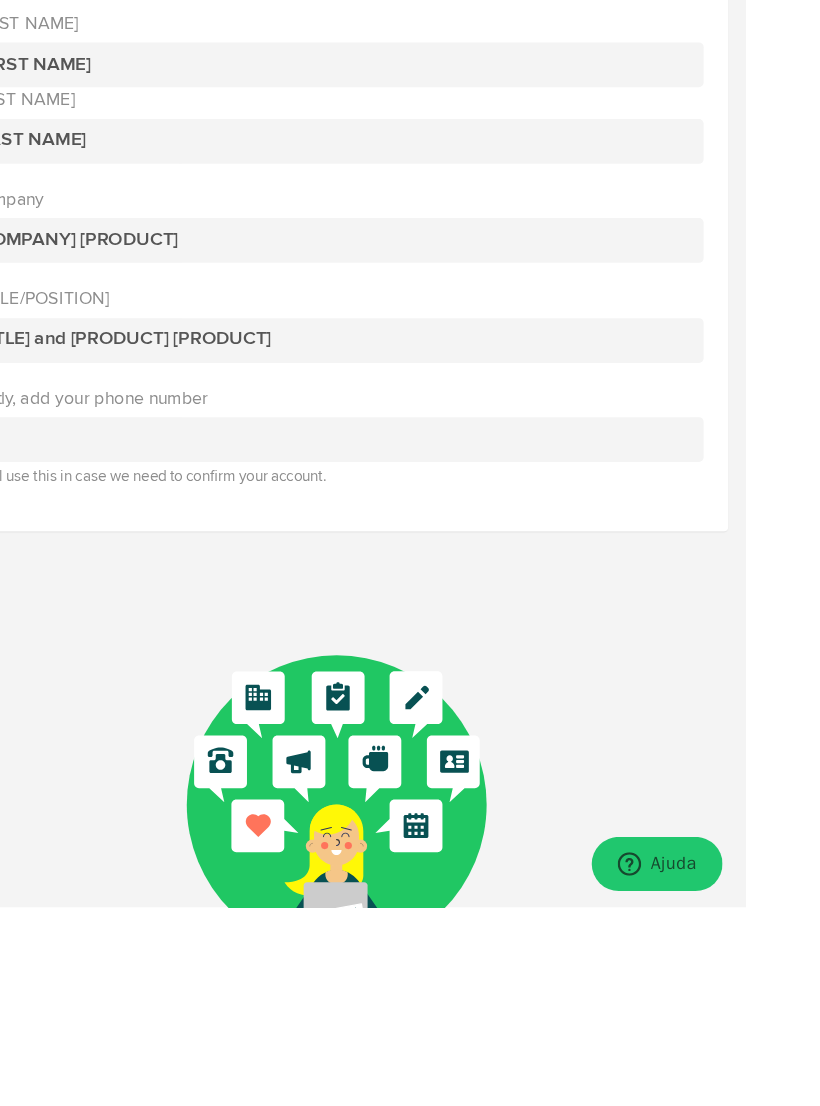 click on "Step 2: About You
Tell us  a bit  about yourself!
First Name
Viviane
Last Name
Kassner
Company
Tz Viagens
Title/Position
Lastly, add your phone number
We'll use this in case we need to confirm your account." at bounding box center (347, 566) 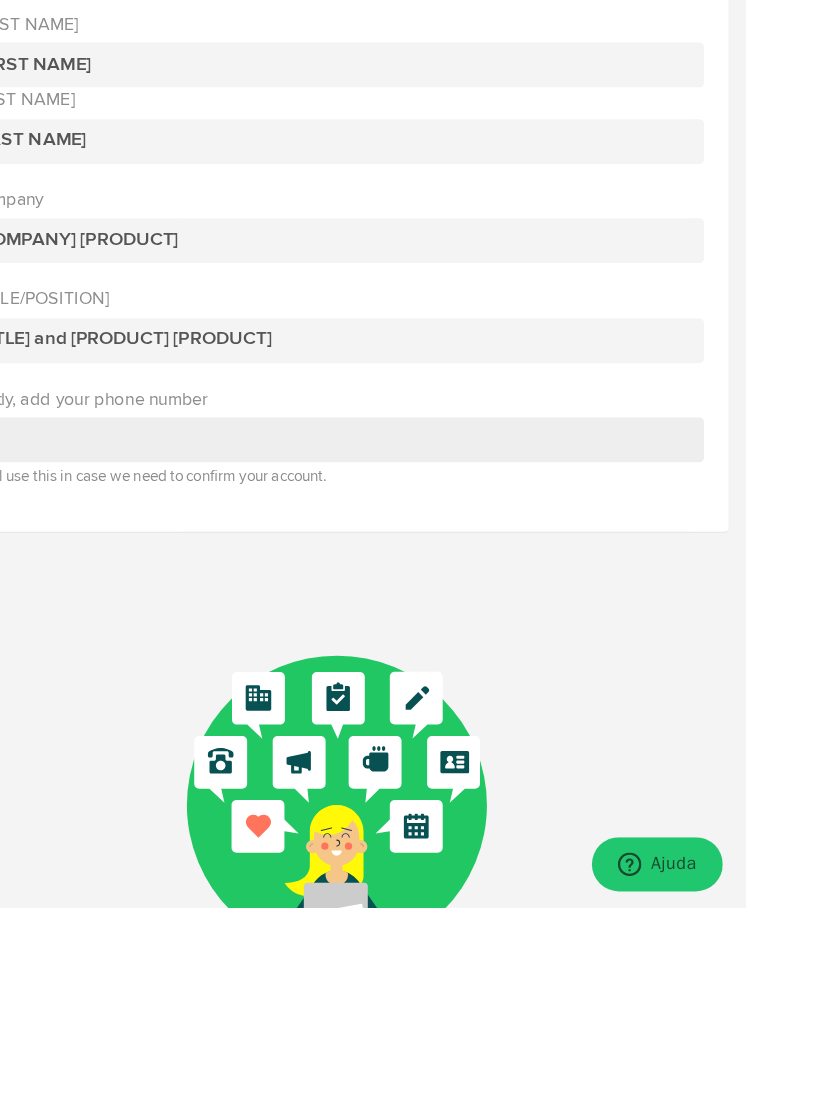 click at bounding box center (347, 541) 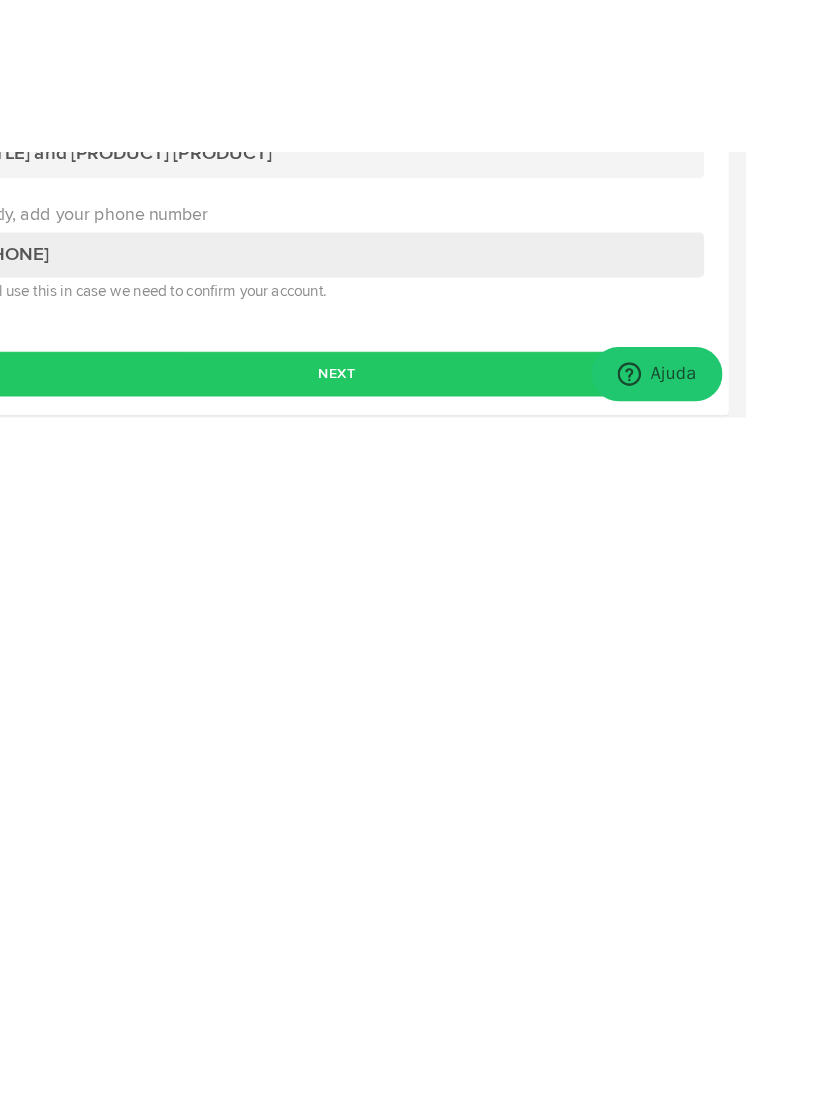 type on "+17869483961" 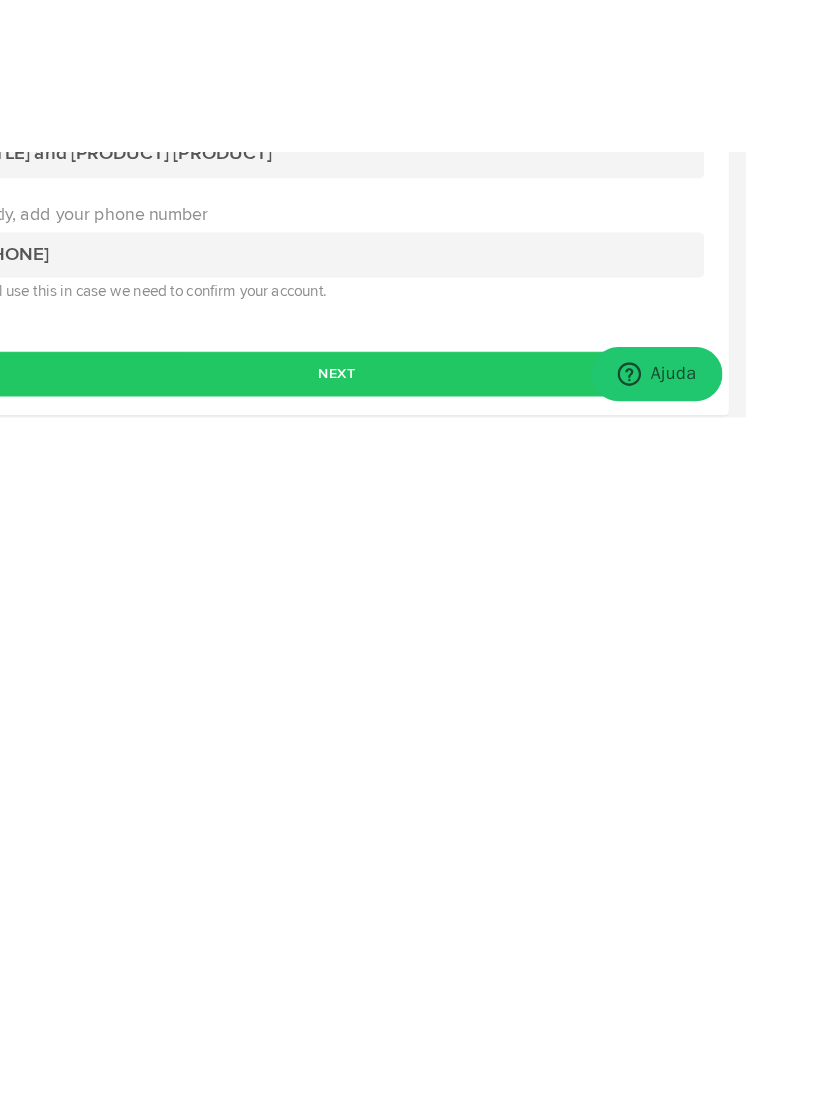 click on "Next" at bounding box center (347, 642) 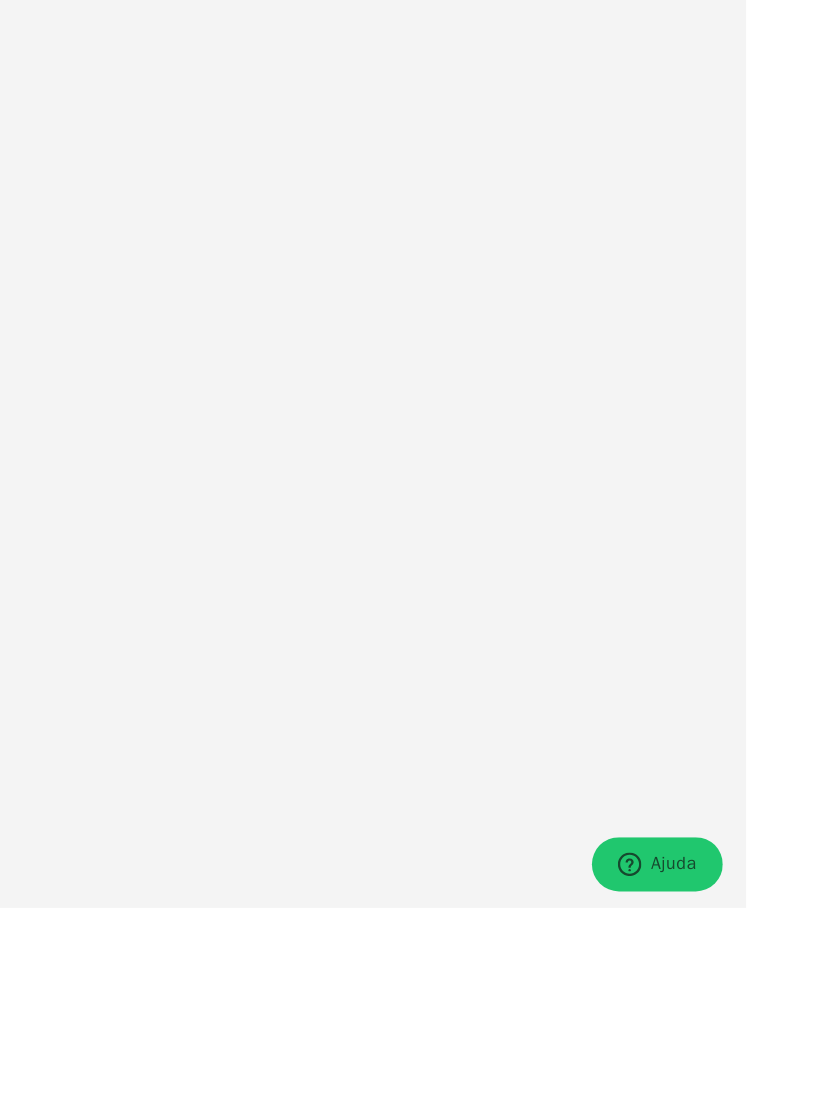 scroll, scrollTop: 0, scrollLeft: 0, axis: both 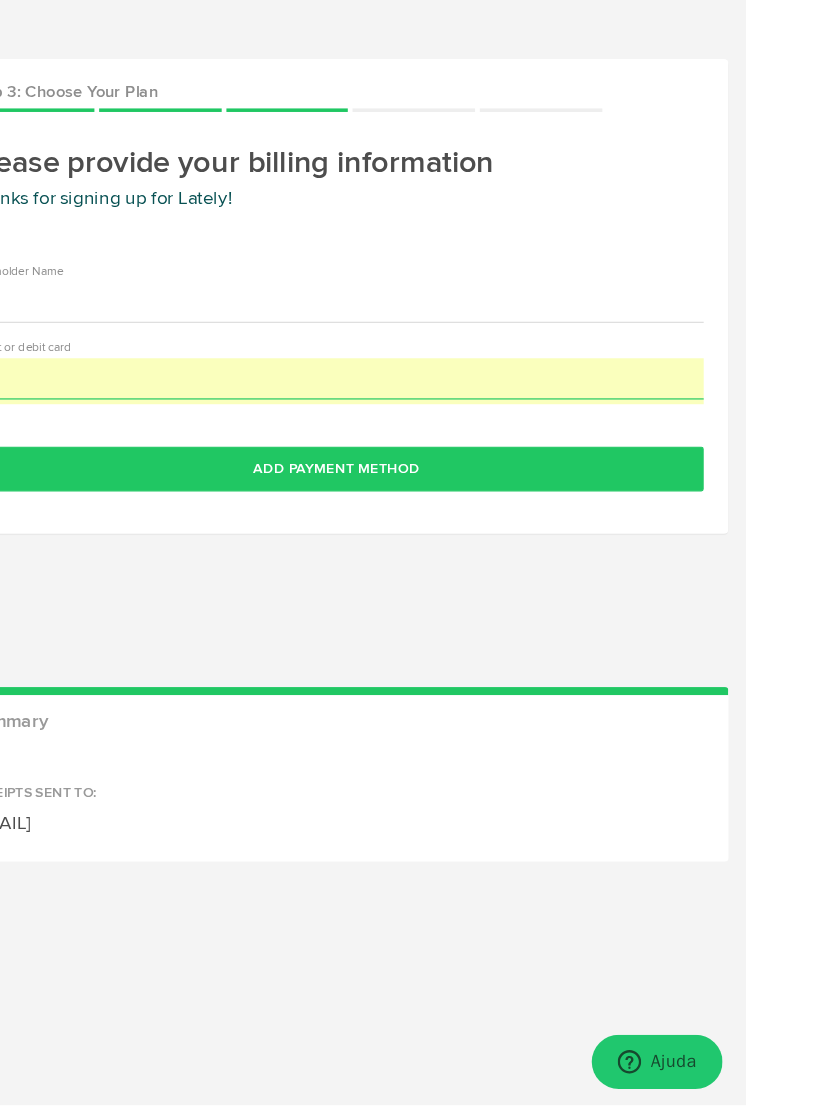 click on "Add Payment Method" at bounding box center [347, 398] 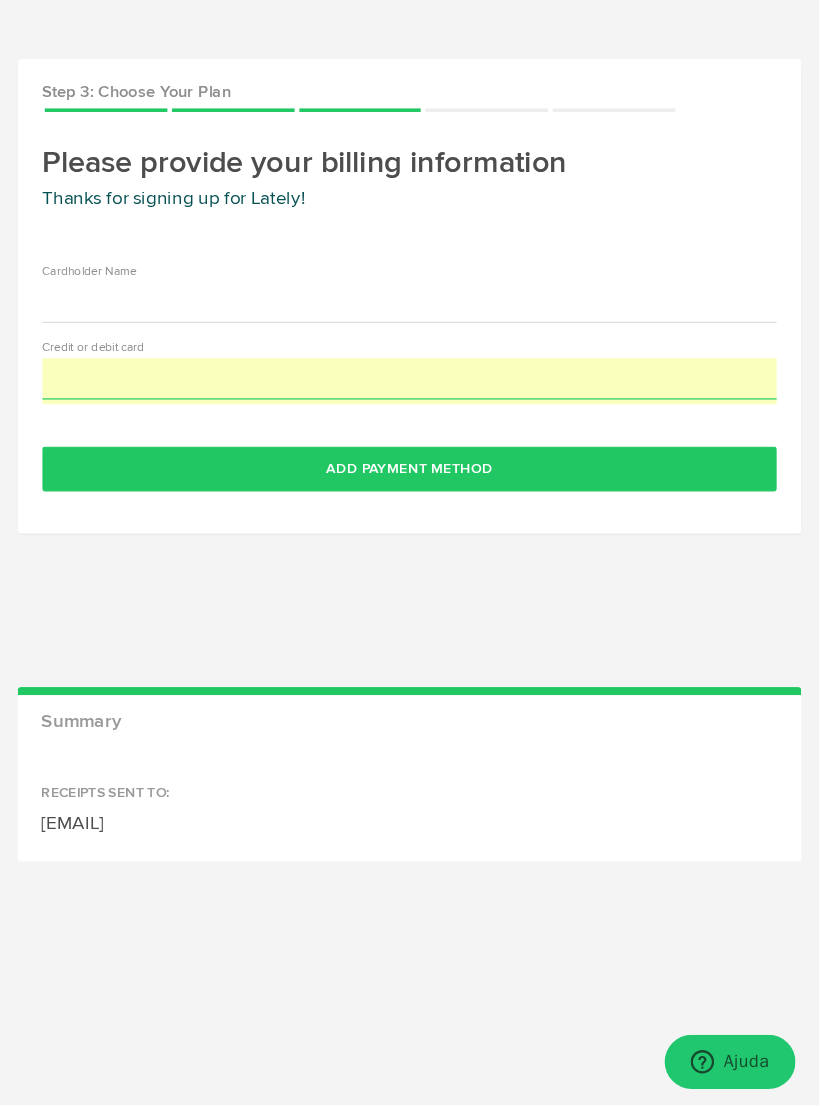 click on "Add Payment Method" at bounding box center (347, 398) 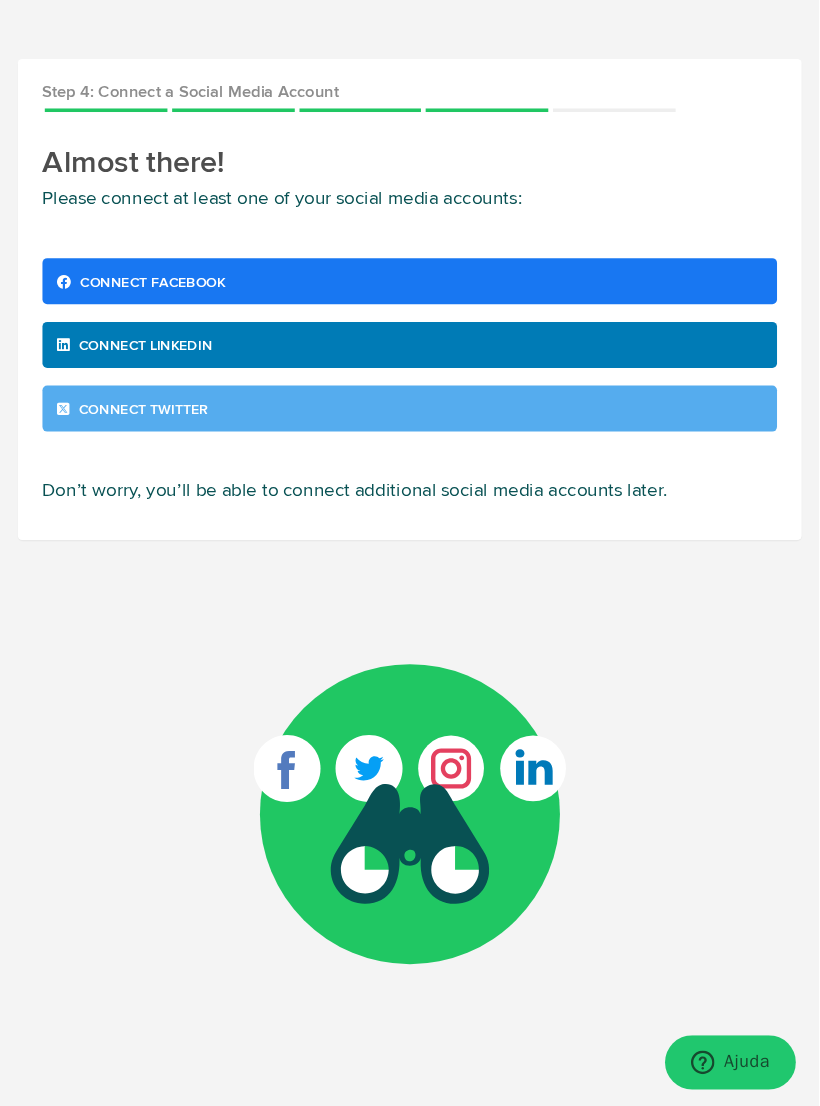 click on "Connect Facebook" at bounding box center [347, 238] 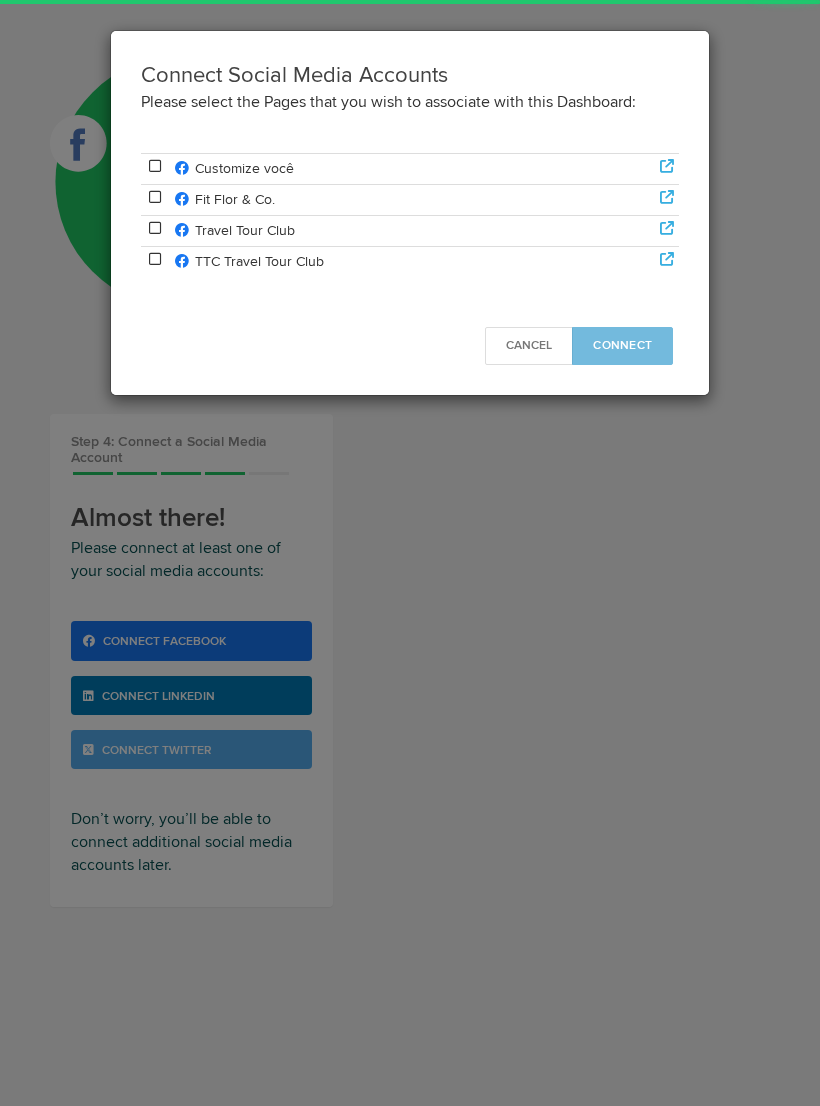 scroll, scrollTop: 0, scrollLeft: 0, axis: both 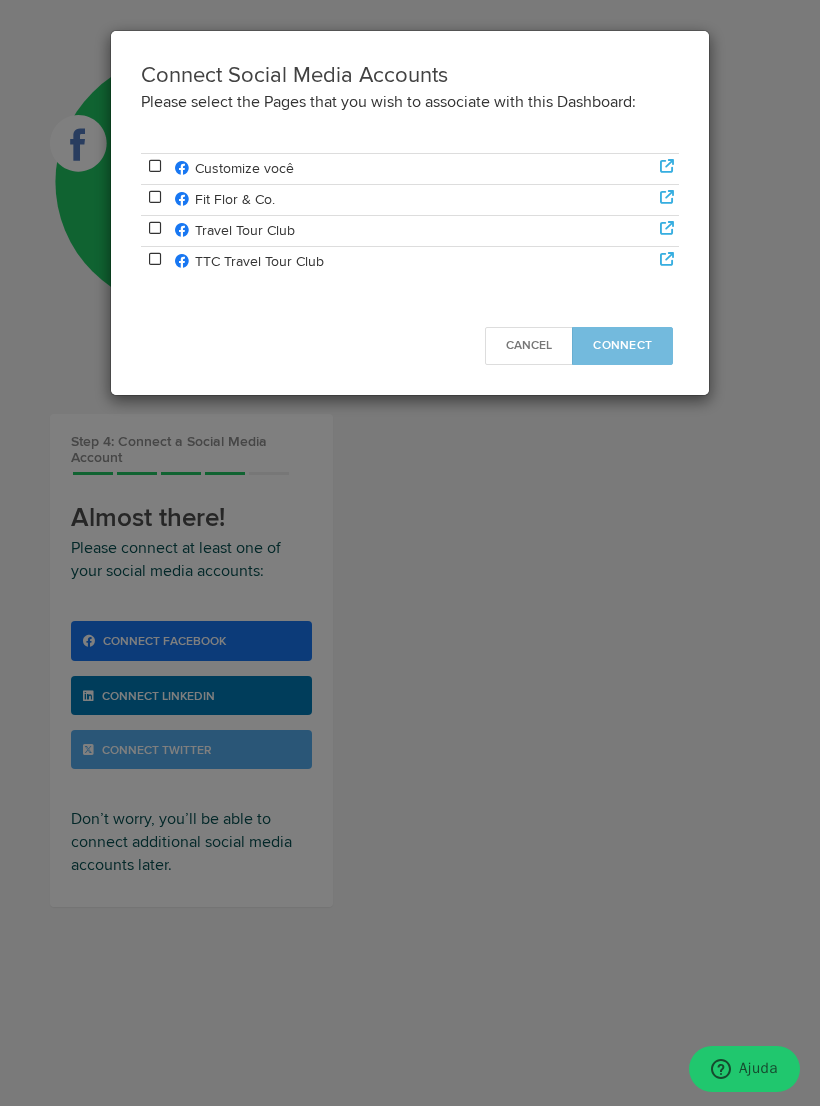 click on "Customize você
Fit Flor & Co.
Travel Tour Club
TTC Travel Tour Club" at bounding box center [410, 225] 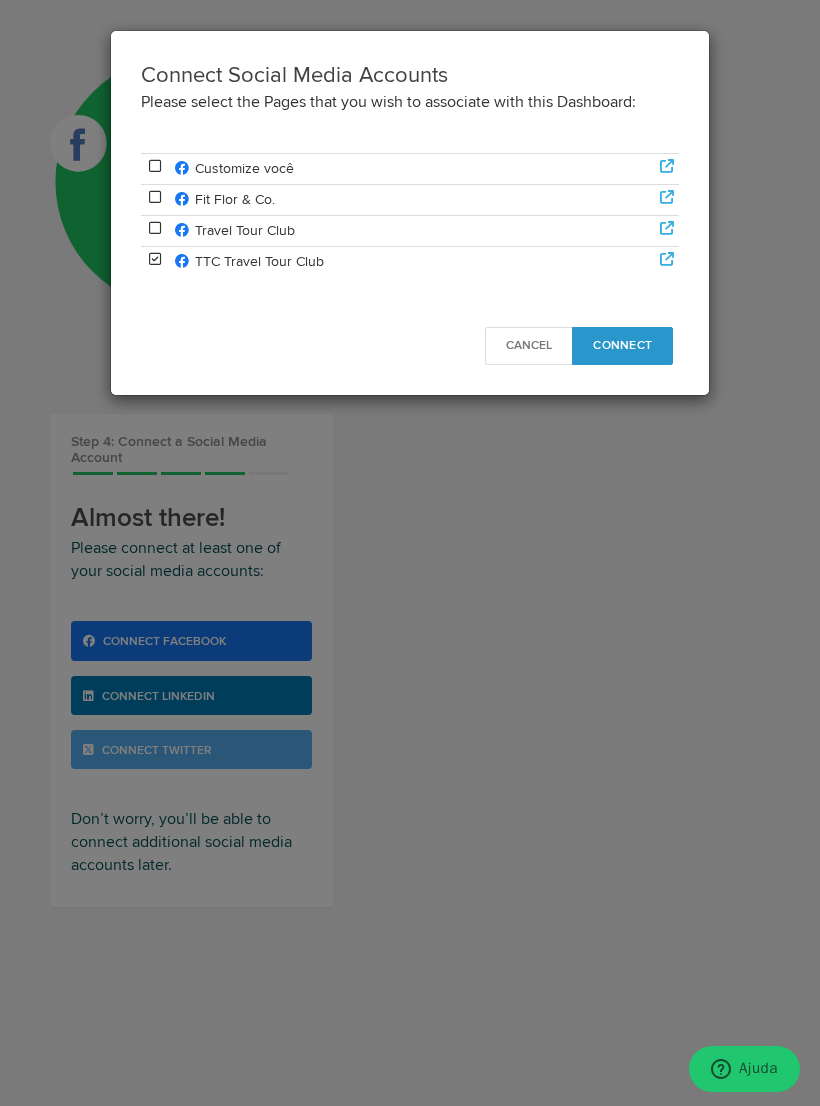 click on "Connect" at bounding box center [622, 346] 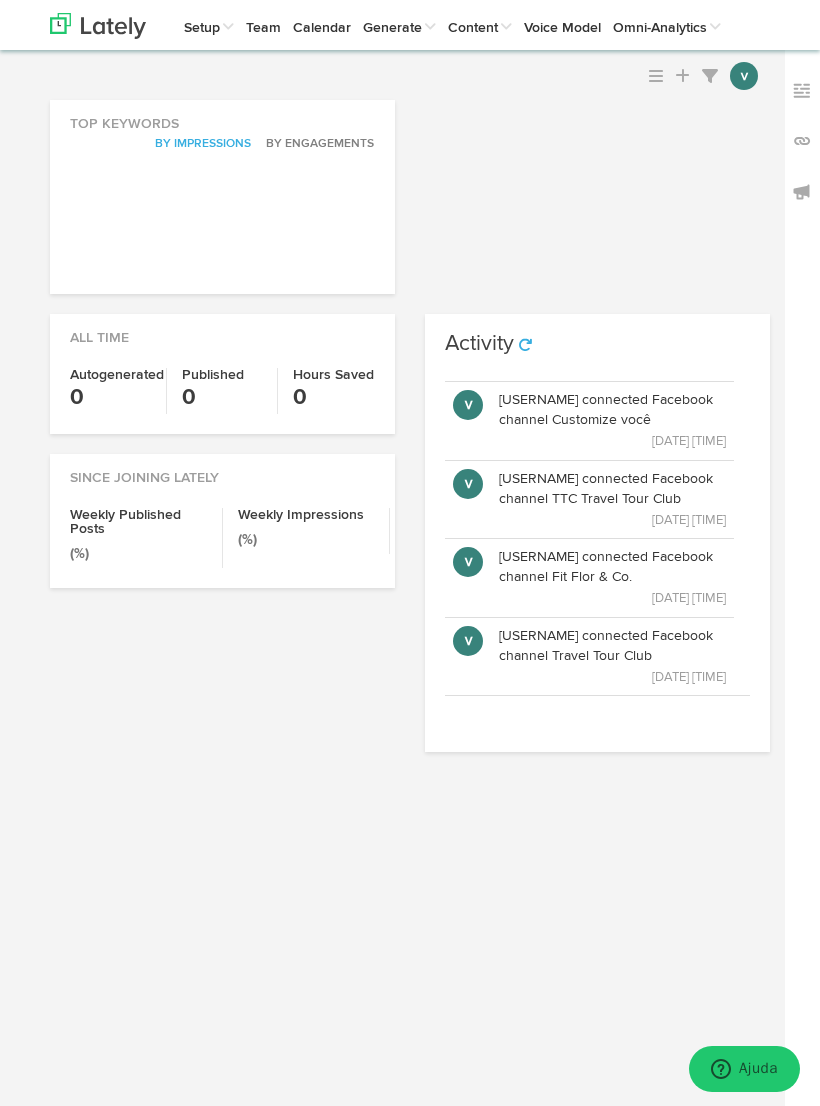 click on "[USERNAME] connected Facebook channel Travel Tour Club" at bounding box center (612, 646) 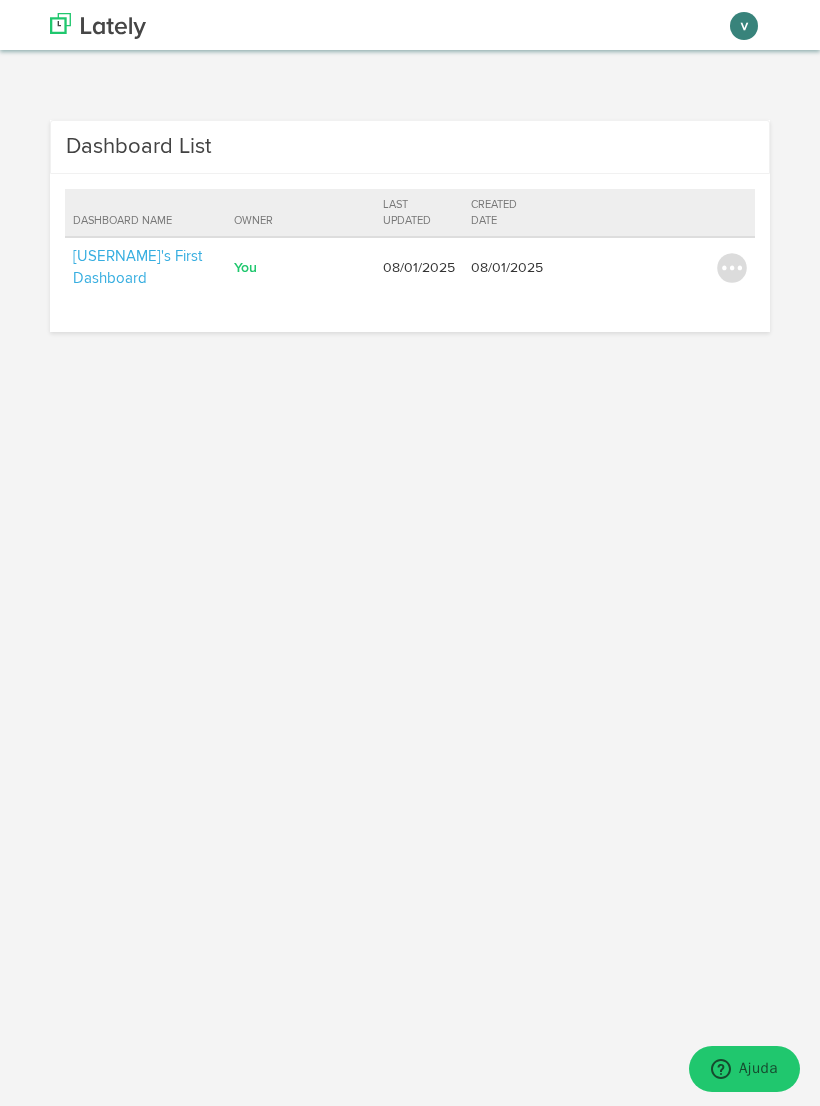 click on "Account Settings" at bounding box center (0, 0) 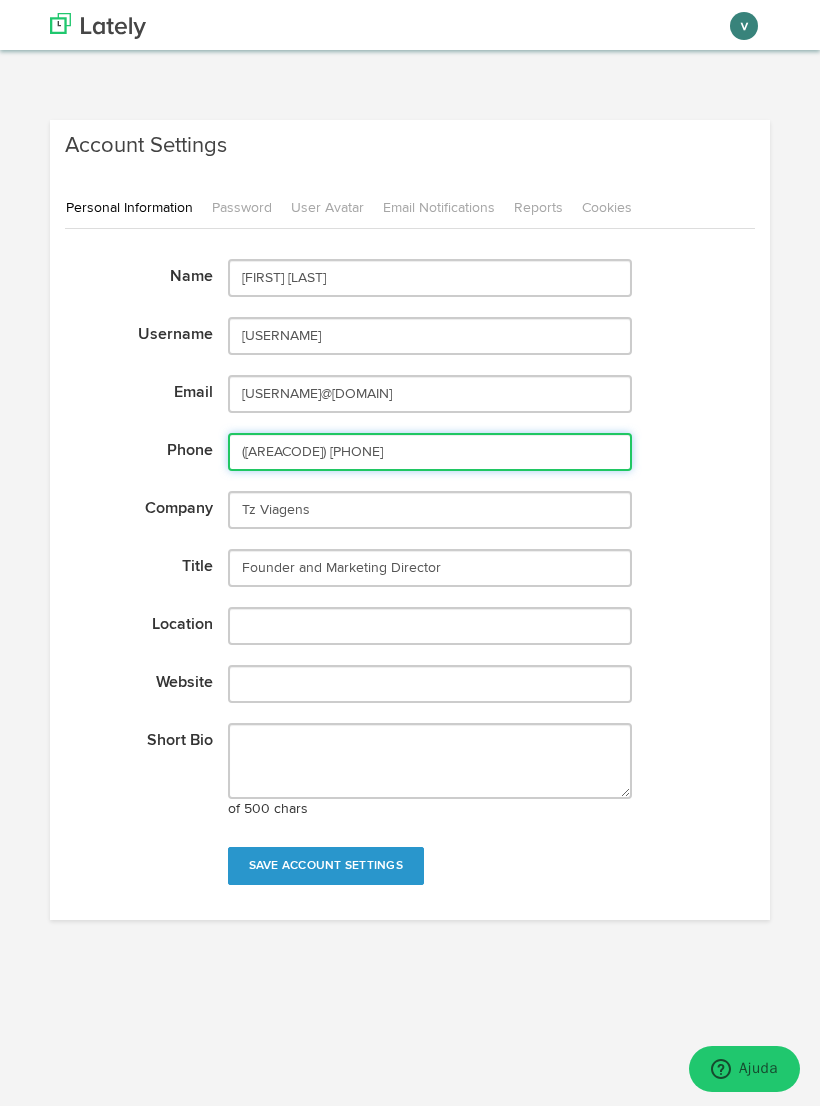 click on "([AREACODE]) [PHONE]" at bounding box center (430, 452) 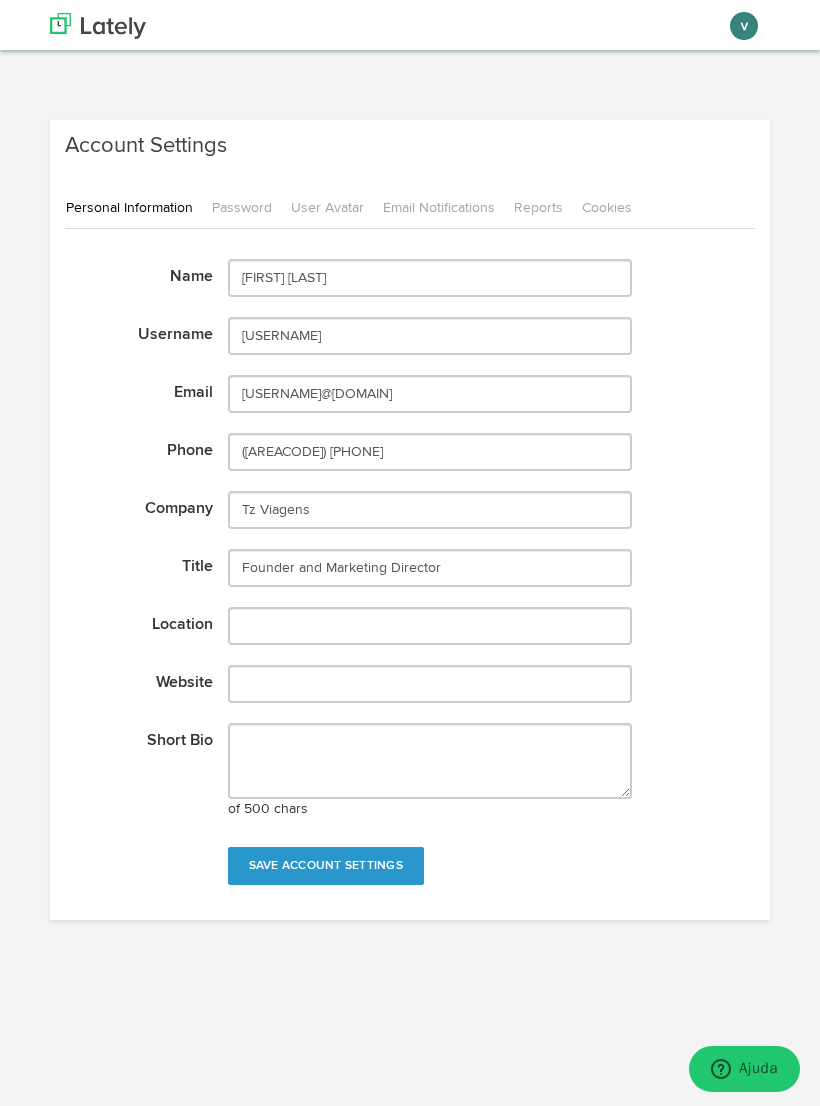 click on "Name
[FIRST] [LAST]
Username
[USERNAME]
Email
[USERNAME]@[DOMAIN]
Phone
([AREACODE]) [PHONE]
Company
Tz Viagens
Title
Location" at bounding box center (410, 572) 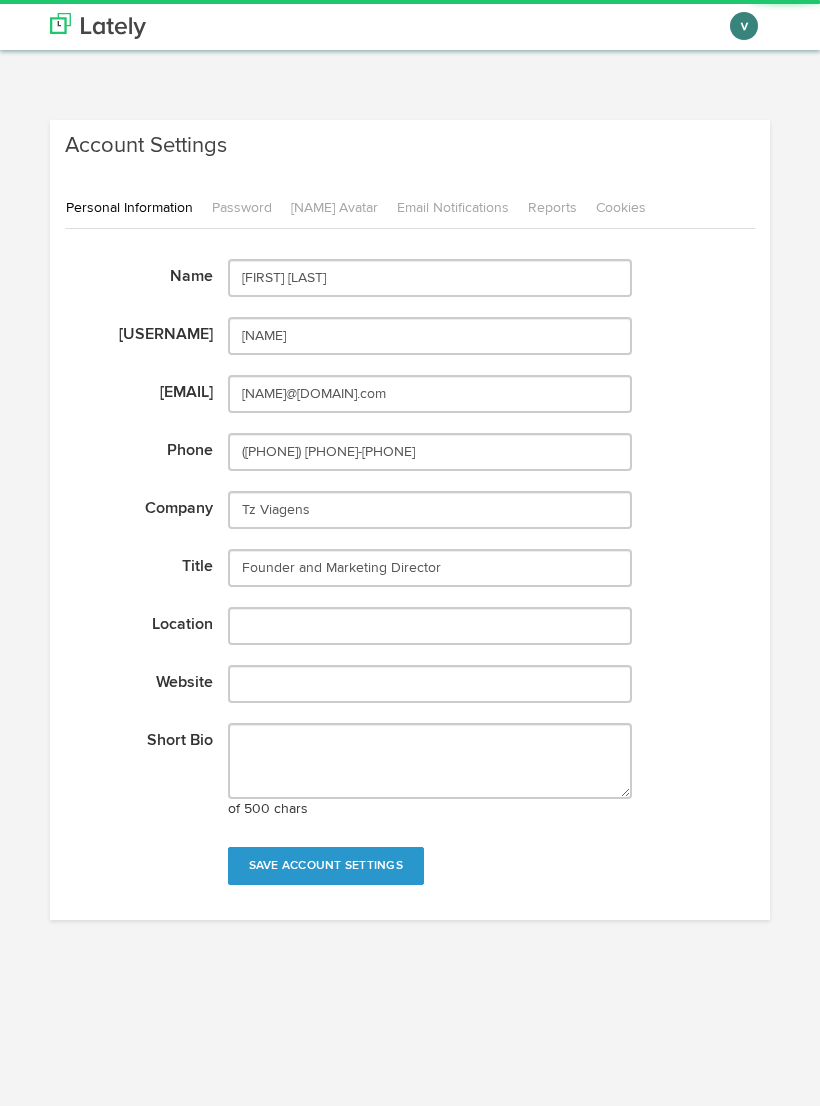 scroll, scrollTop: 0, scrollLeft: 0, axis: both 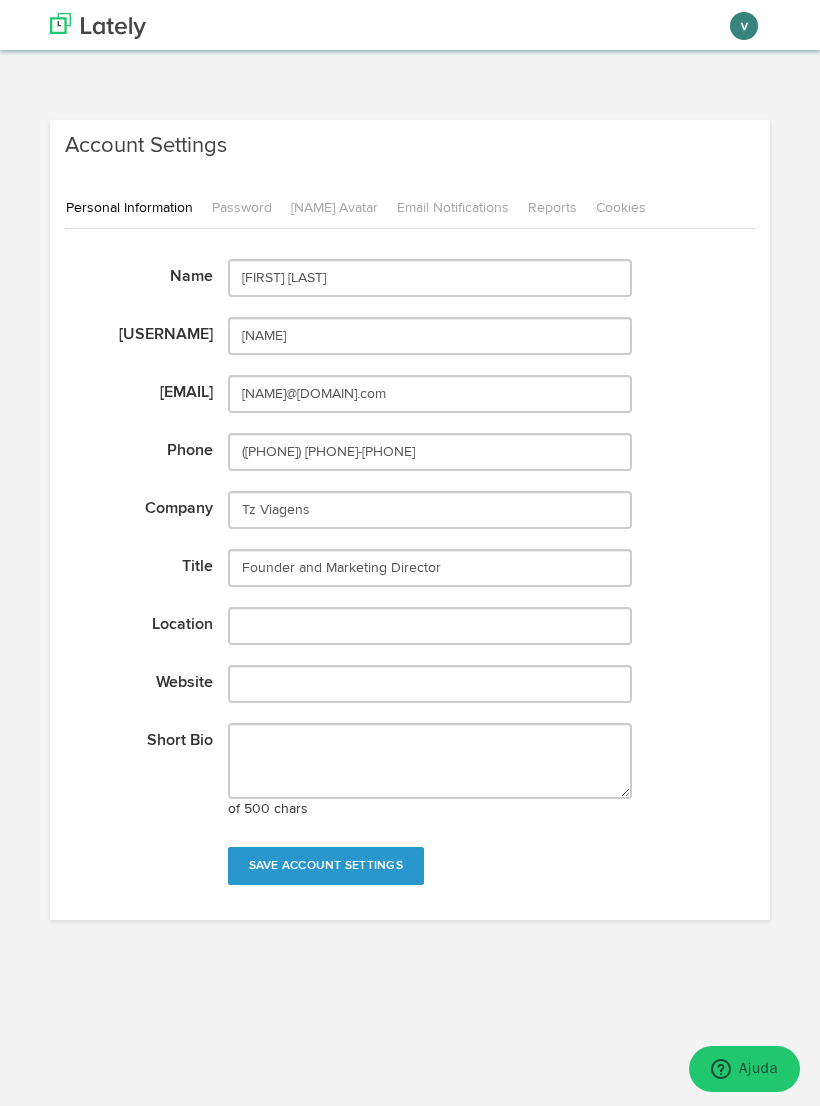 click on "Password" at bounding box center [249, 208] 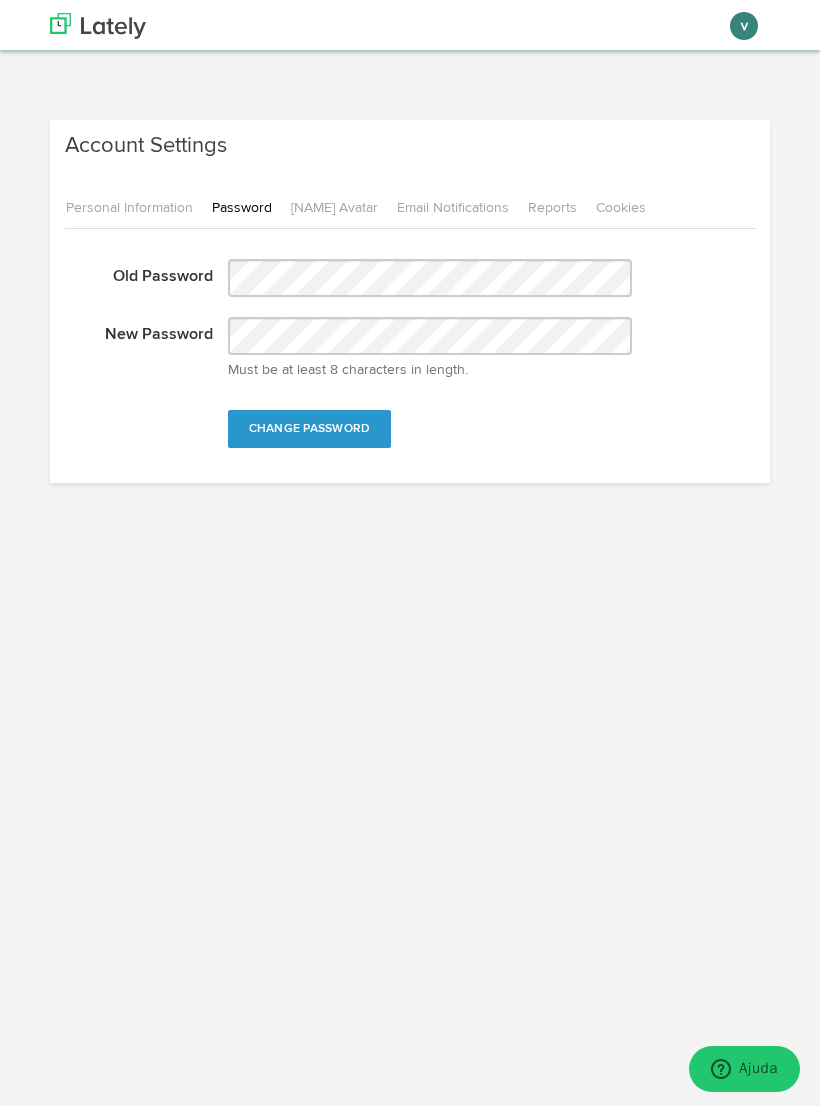 click on "User Avatar" at bounding box center [342, 208] 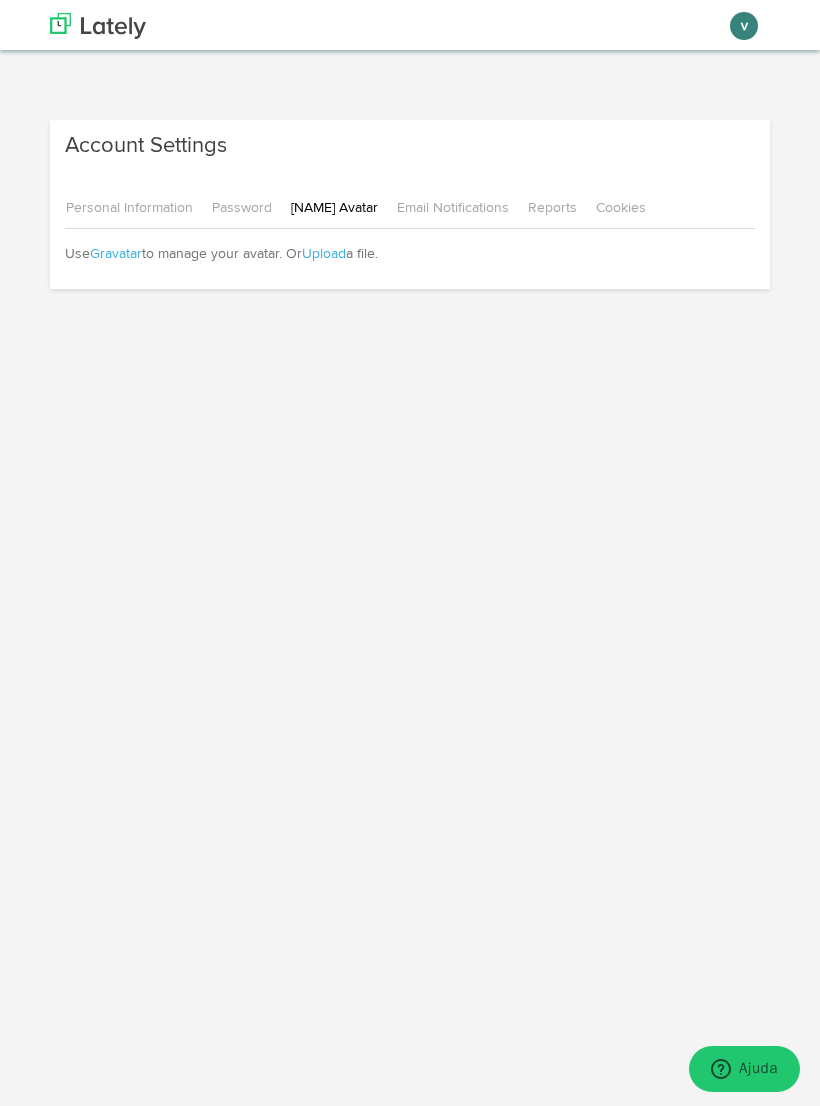 click on "Email Notifications" at bounding box center [460, 208] 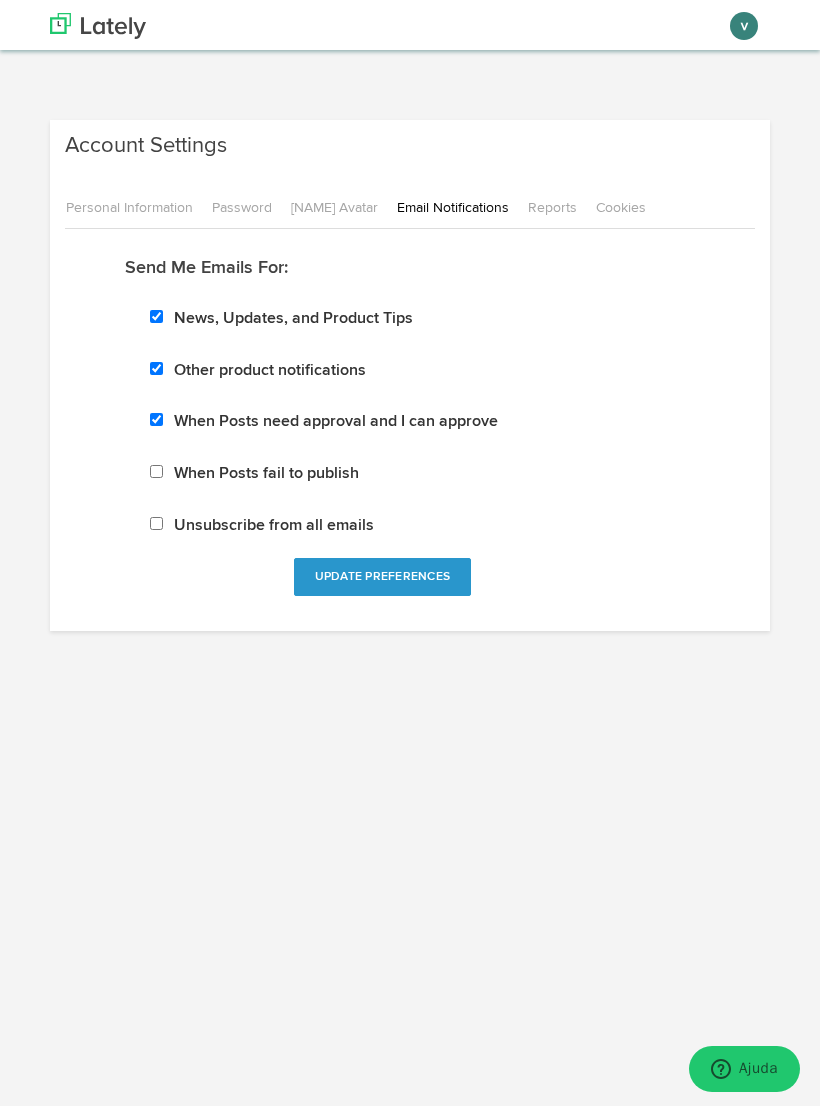 click on "When Posts fail to publish" at bounding box center (156, 471) 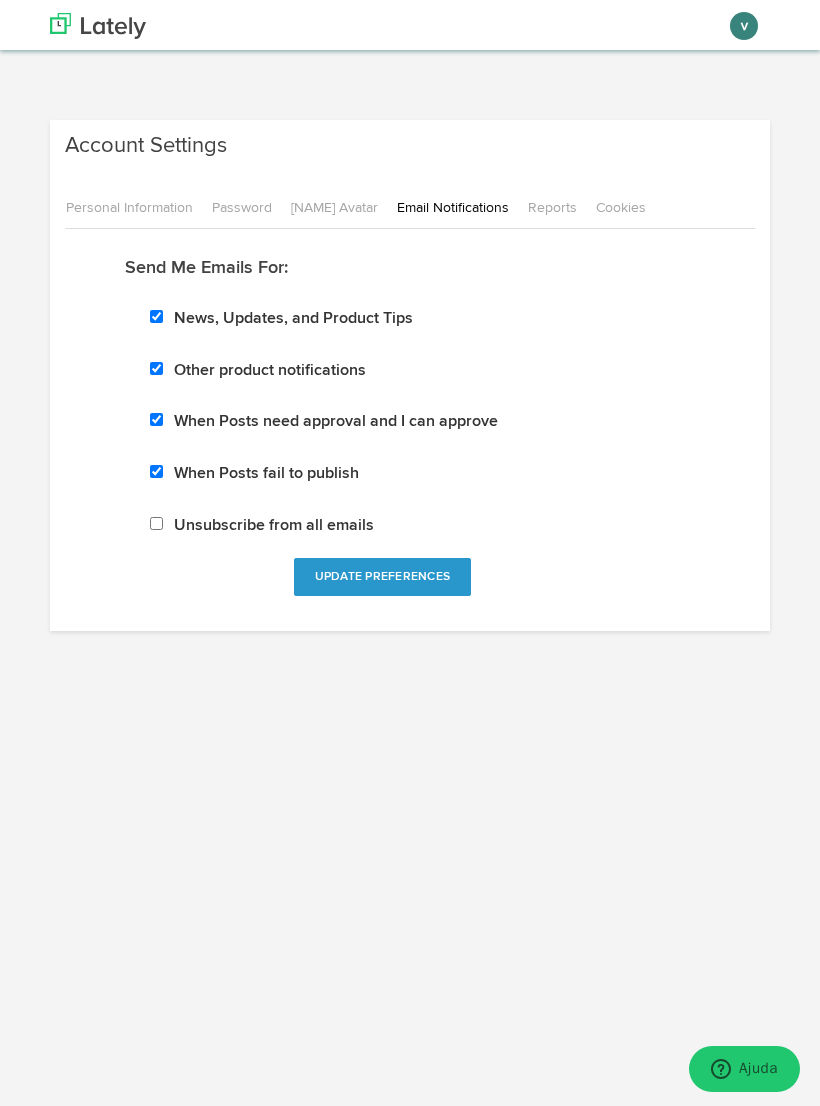 click on "Reports" at bounding box center [560, 208] 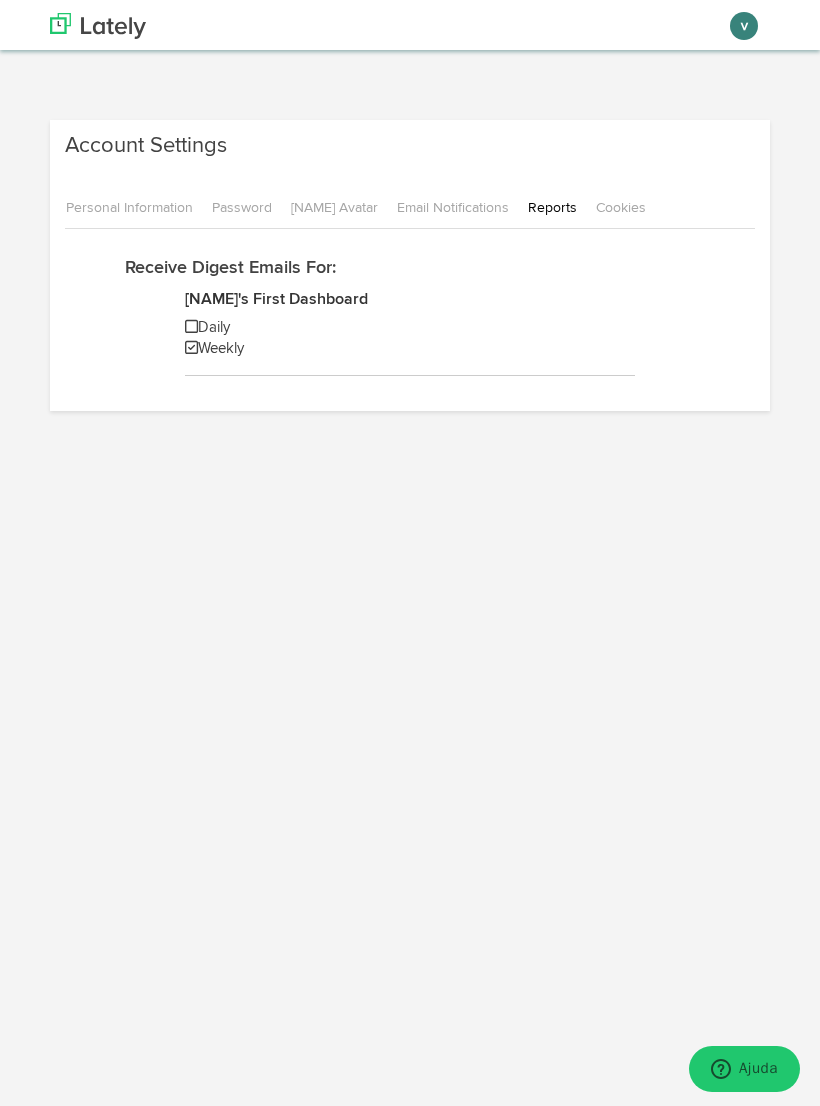 click on "Cookies" at bounding box center [628, 208] 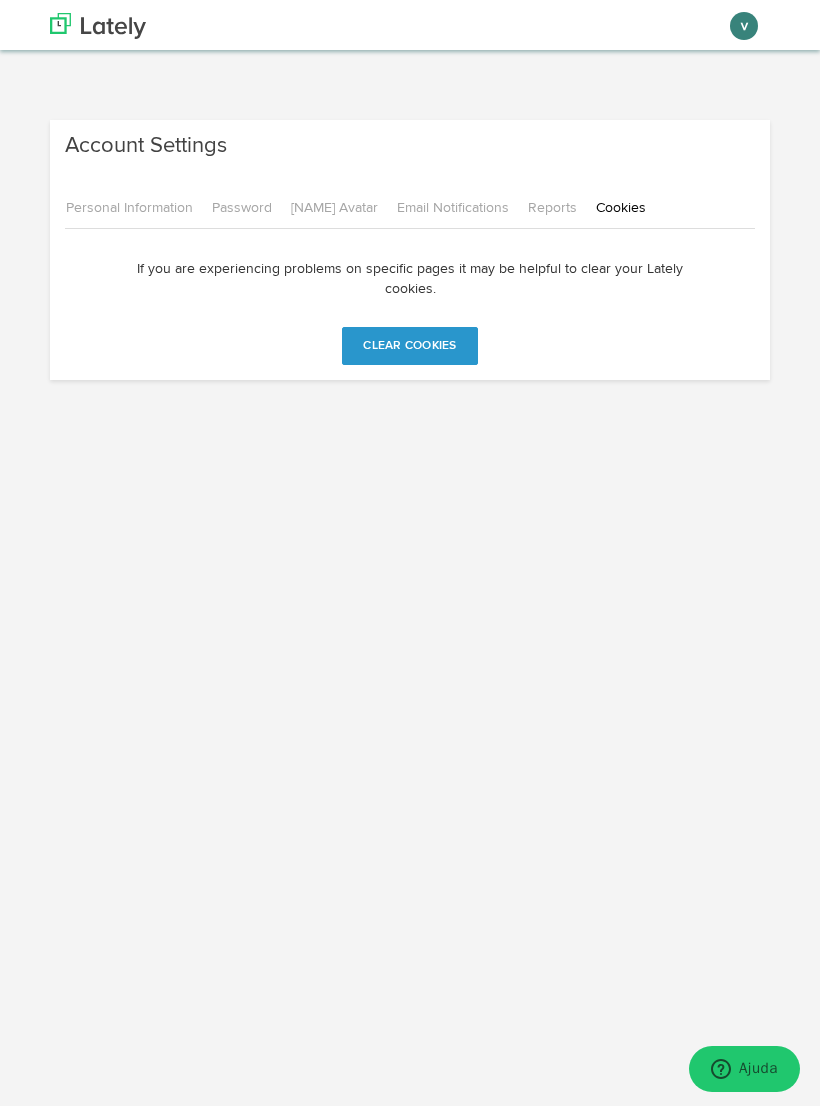 click on "[USERNAME]" at bounding box center (0, 0) 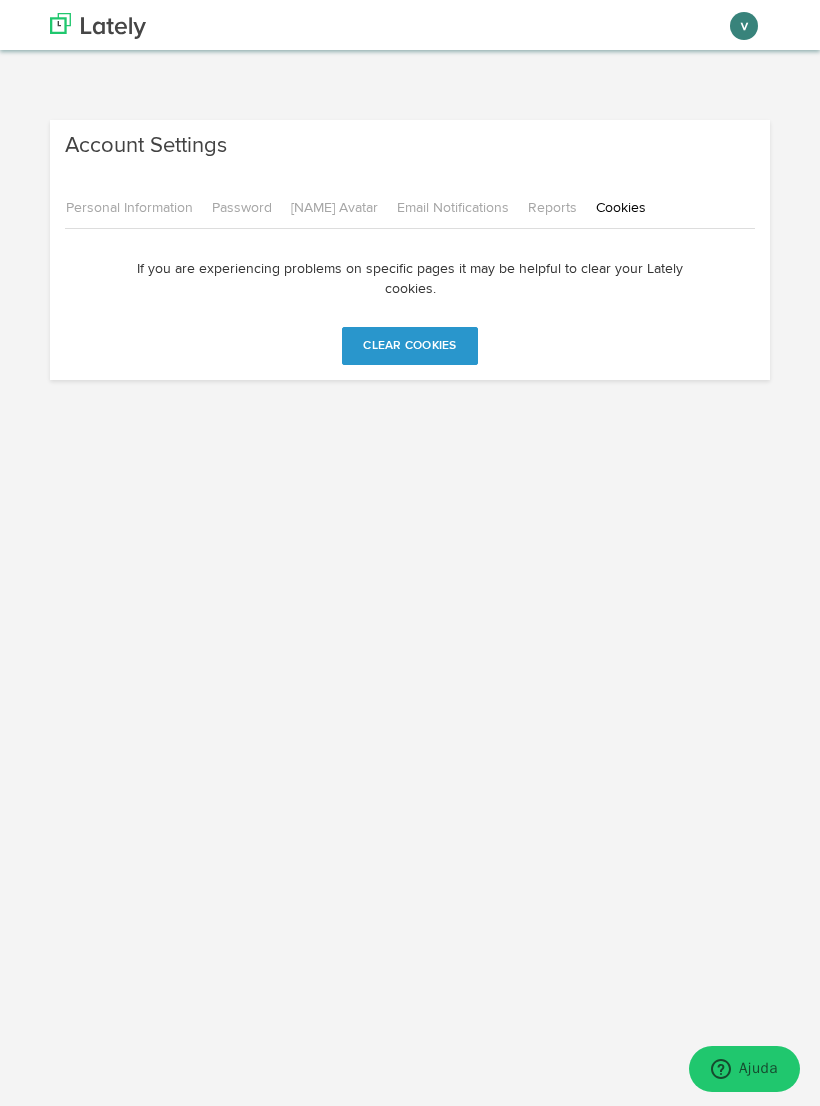 click on "Channels
Create
Generate
Pipeline
Team
Basic Analytics (limited on mobile)
Dashboard List
Account Settings
Subscription
Sign Out
Setup
Key Messaging
Channels & Messaging
Style Guide
Campaign Tags
Shortlink Library
RSS Feeds
UTM Tracking Codes
Competitive Keywords
Team
Calendar
Generate
Generate from Text" at bounding box center [410, 553] 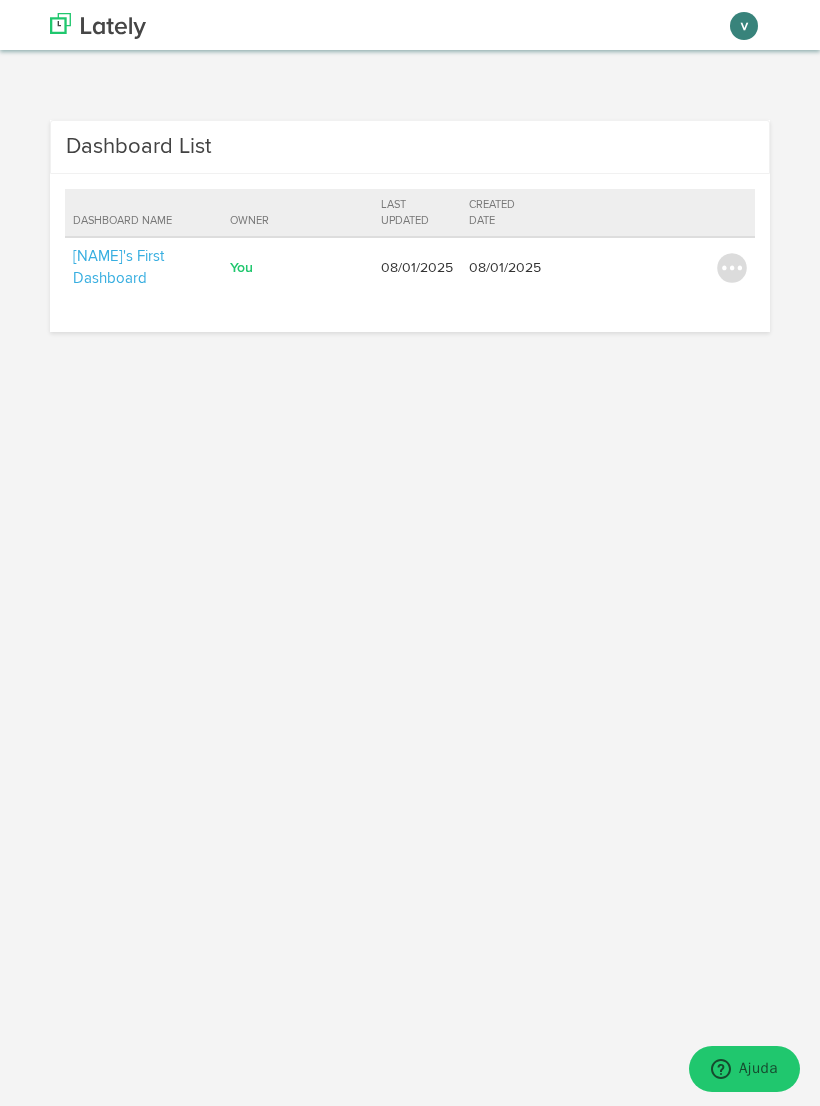 click on "[USERNAME]'s First Dashboard" at bounding box center [118, 267] 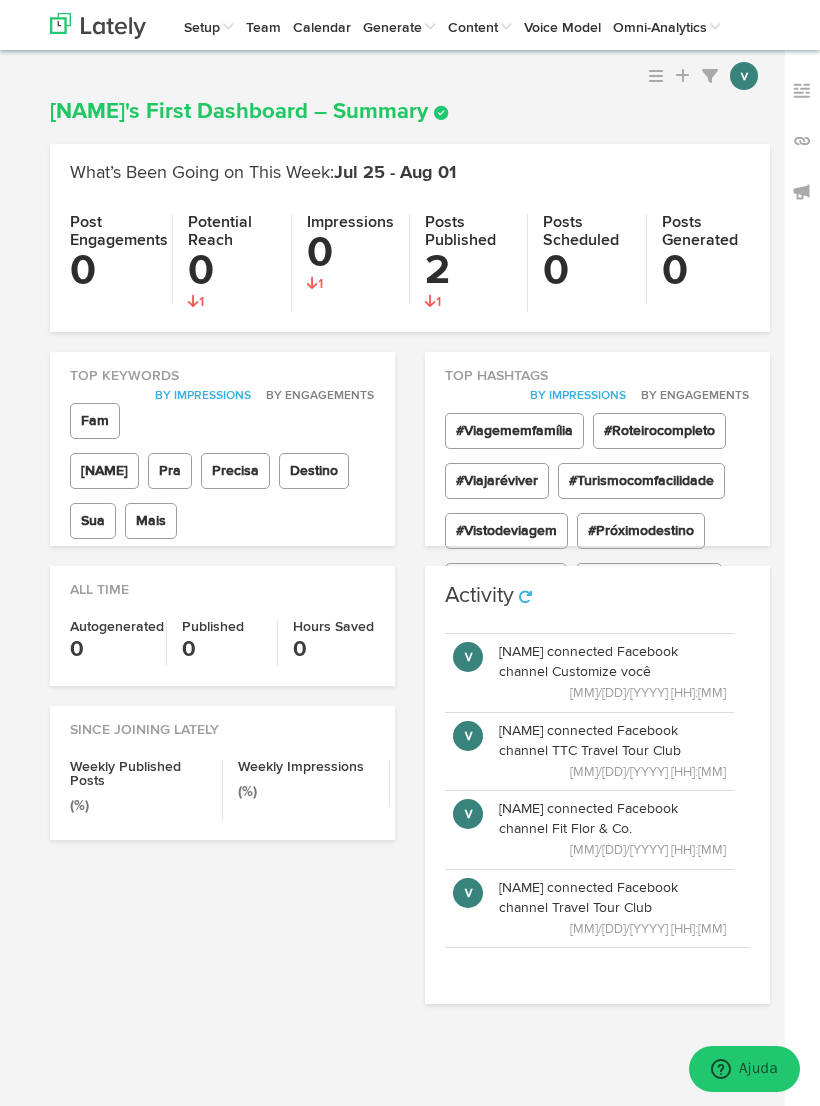 click on "Channels & Messaging" at bounding box center (0, 0) 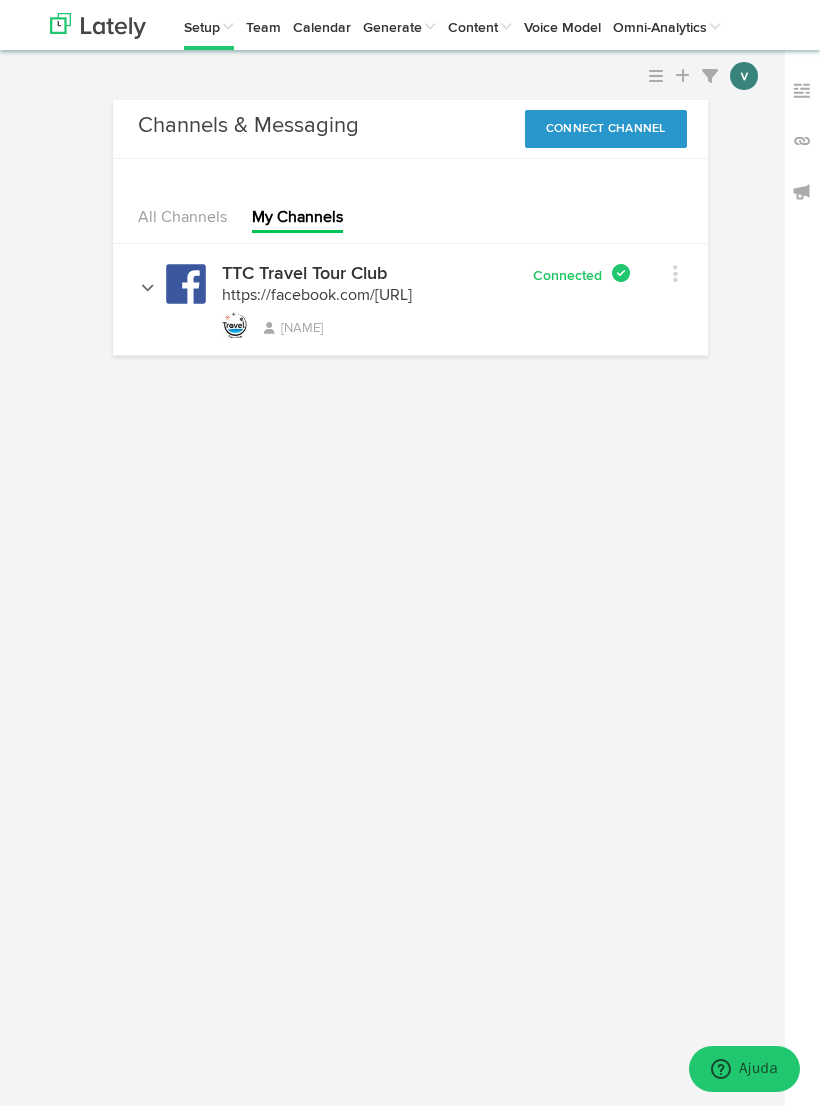 click on "Channels & Messaging" at bounding box center [0, 0] 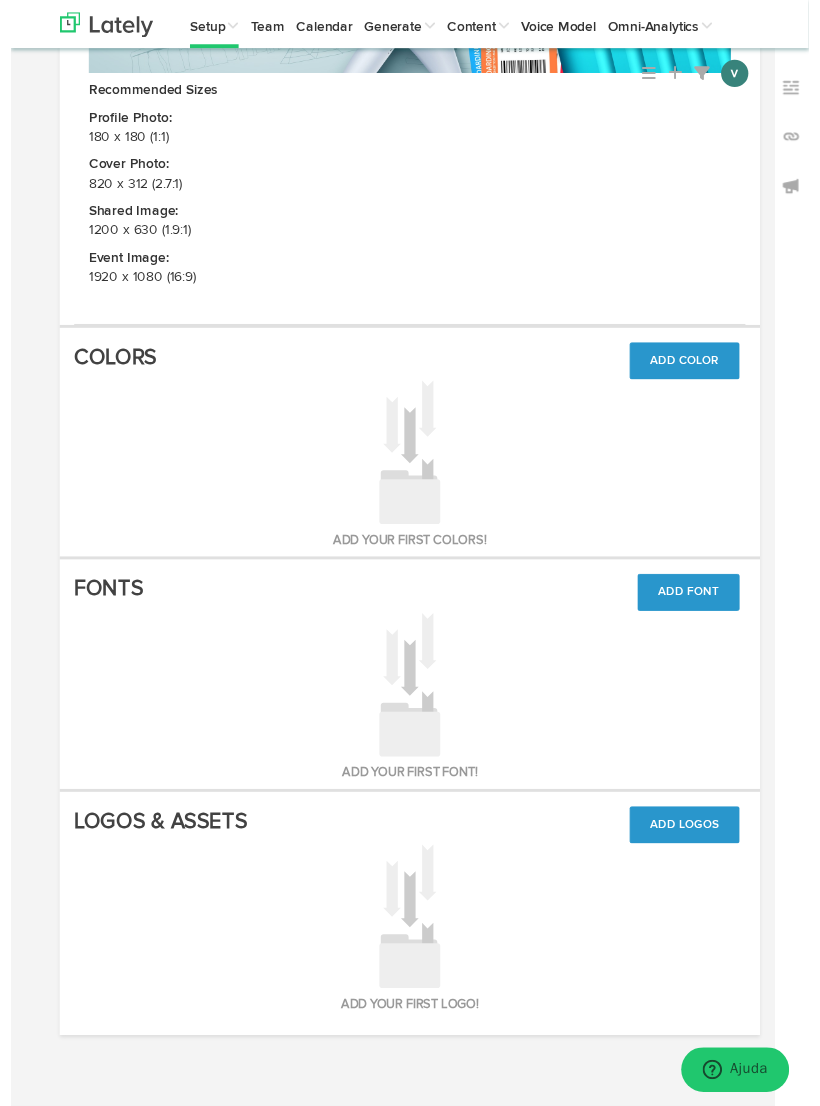 scroll, scrollTop: 1383, scrollLeft: 0, axis: vertical 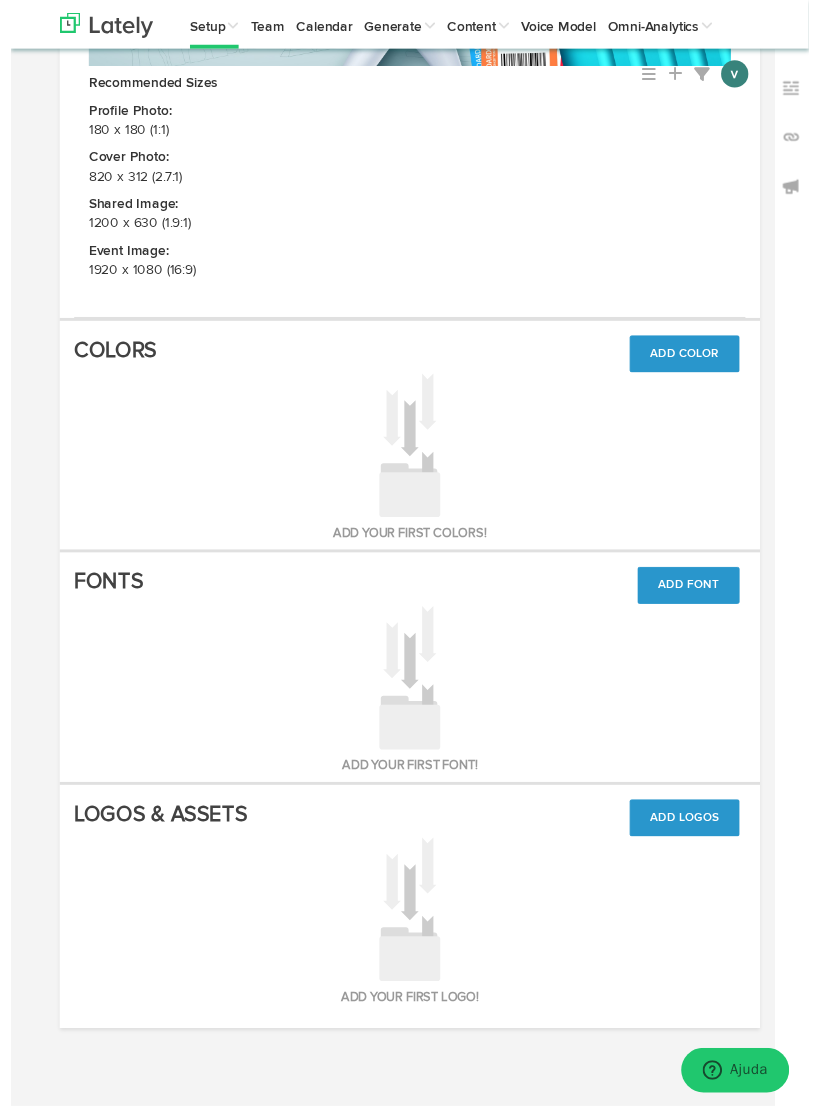 click on "Add Color" at bounding box center [692, 364] 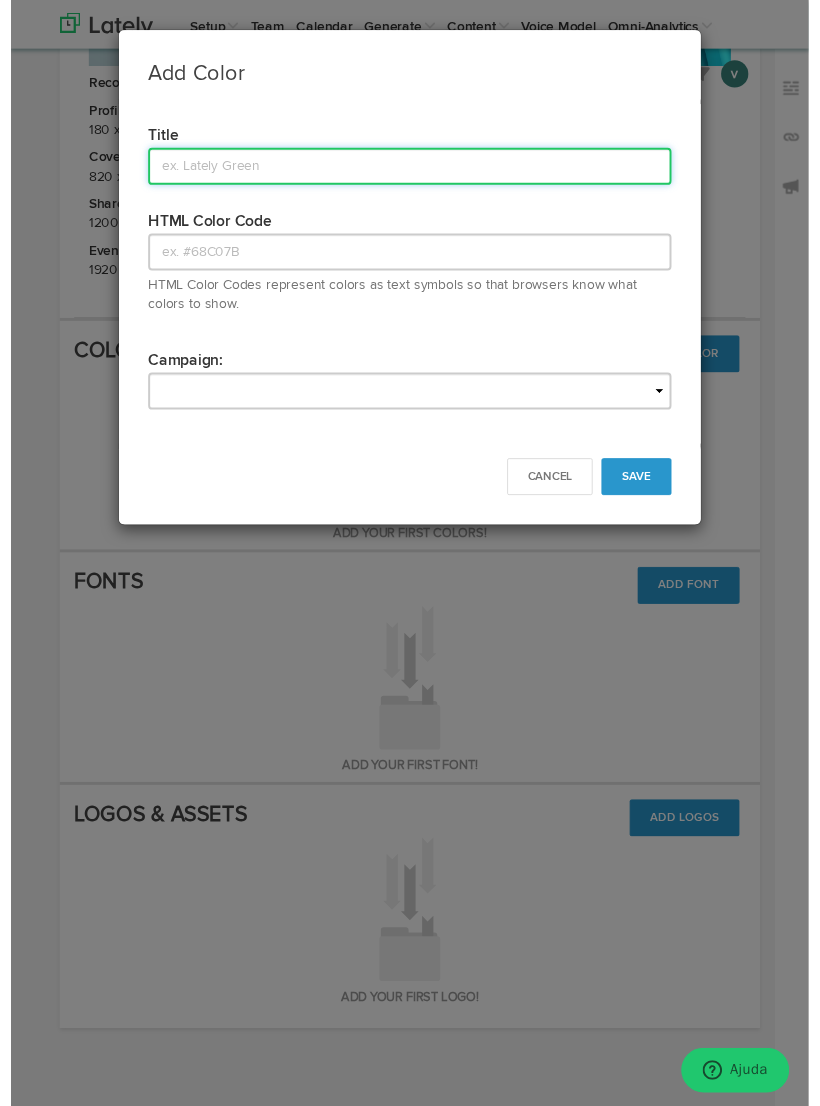 click at bounding box center (410, 171) 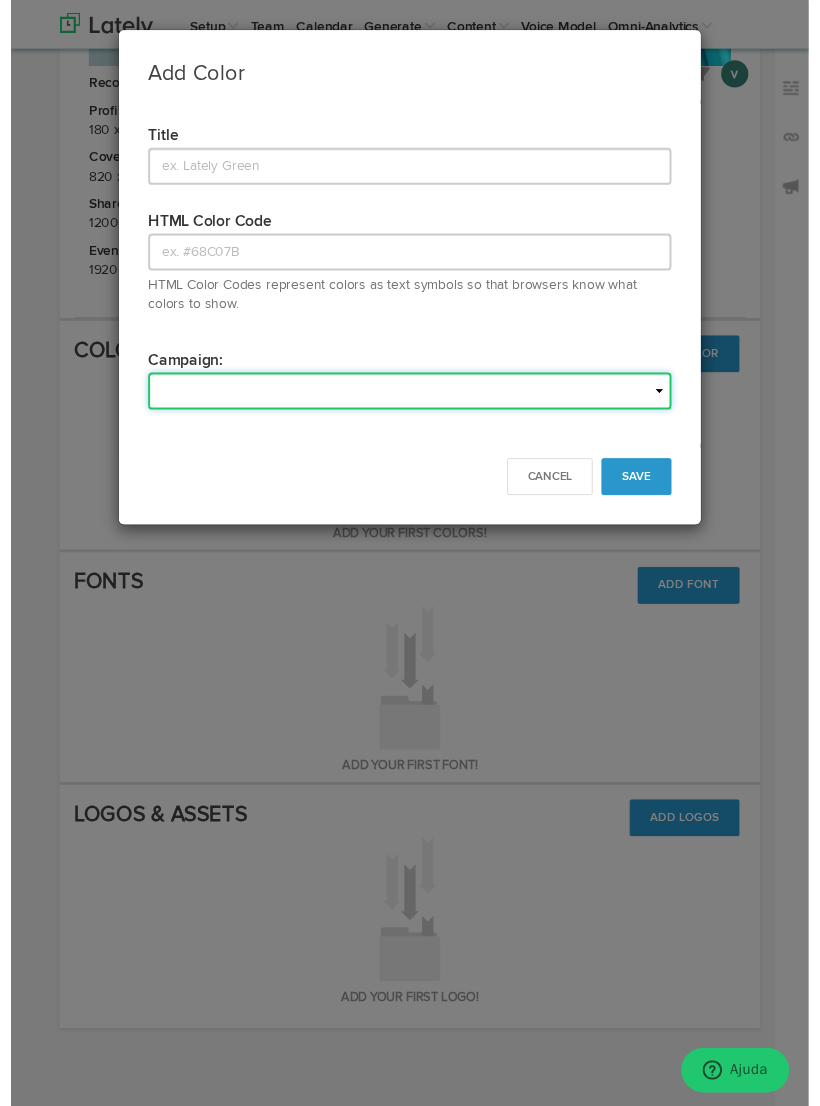 click on "Foundational IMPORTED" at bounding box center [410, 402] 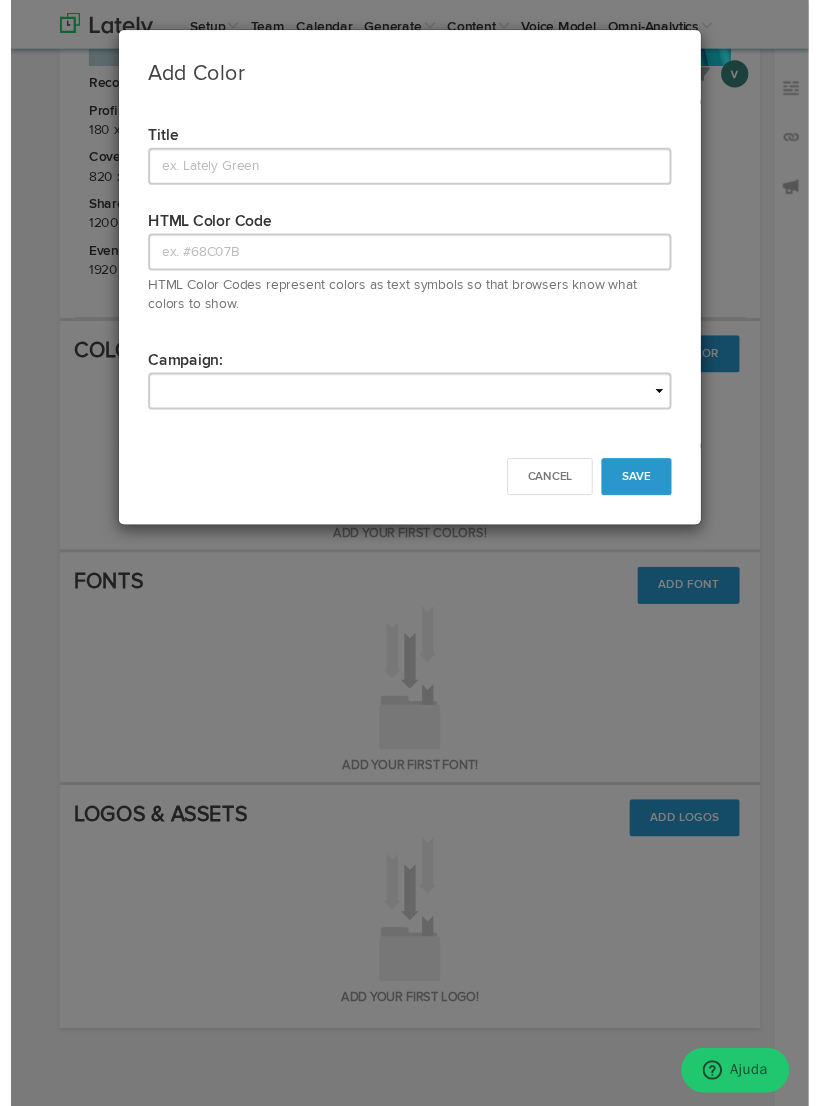 click on "Cancel" at bounding box center [554, 490] 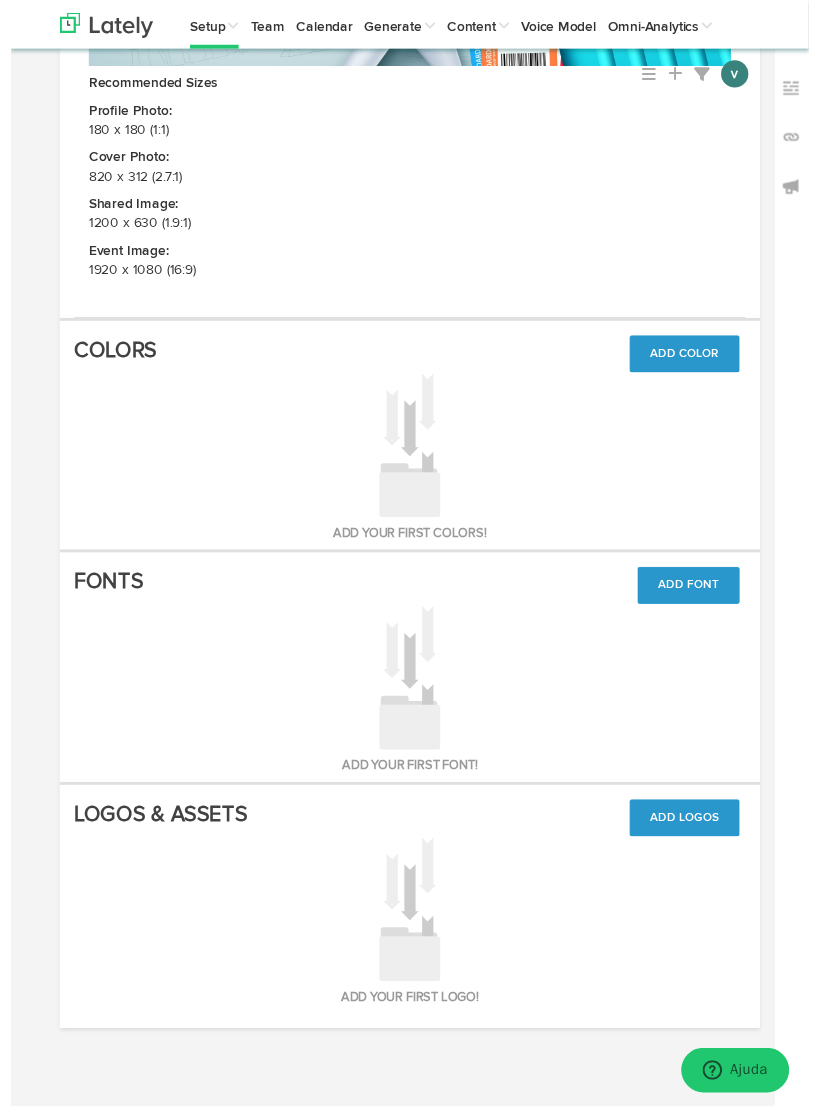 scroll, scrollTop: 1383, scrollLeft: 0, axis: vertical 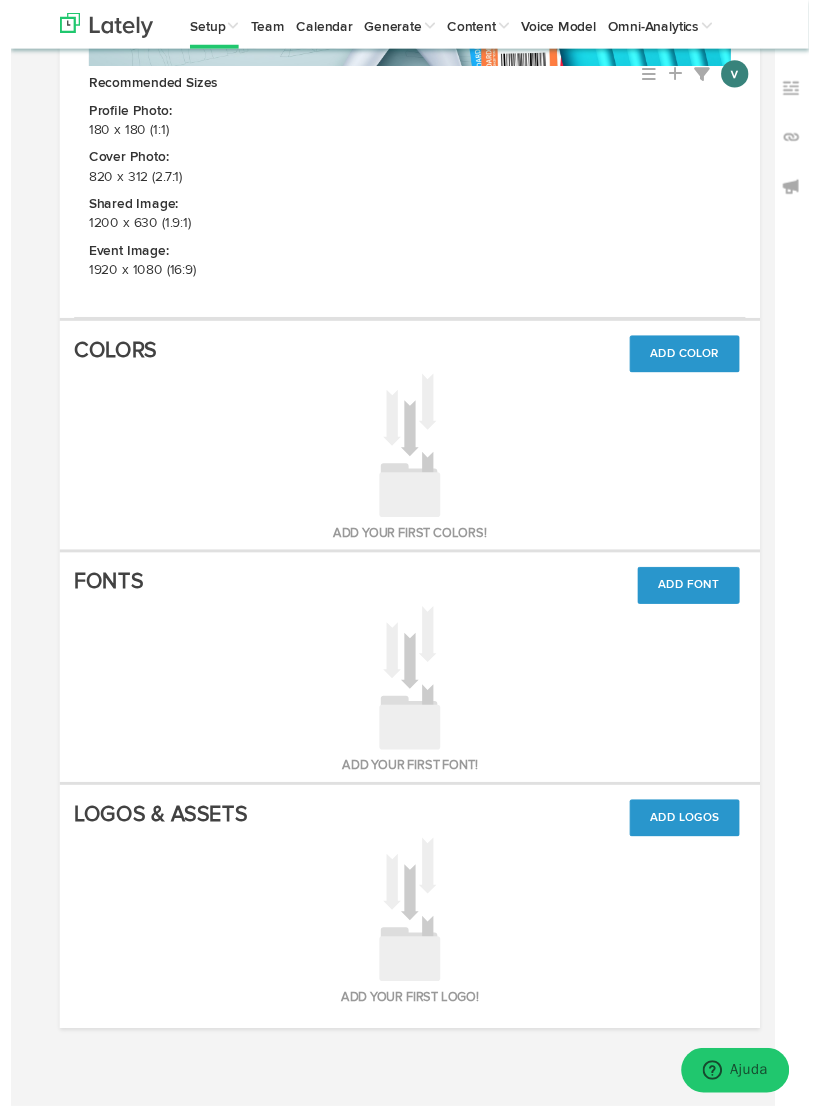 click on "Add Logos" at bounding box center (692, 841) 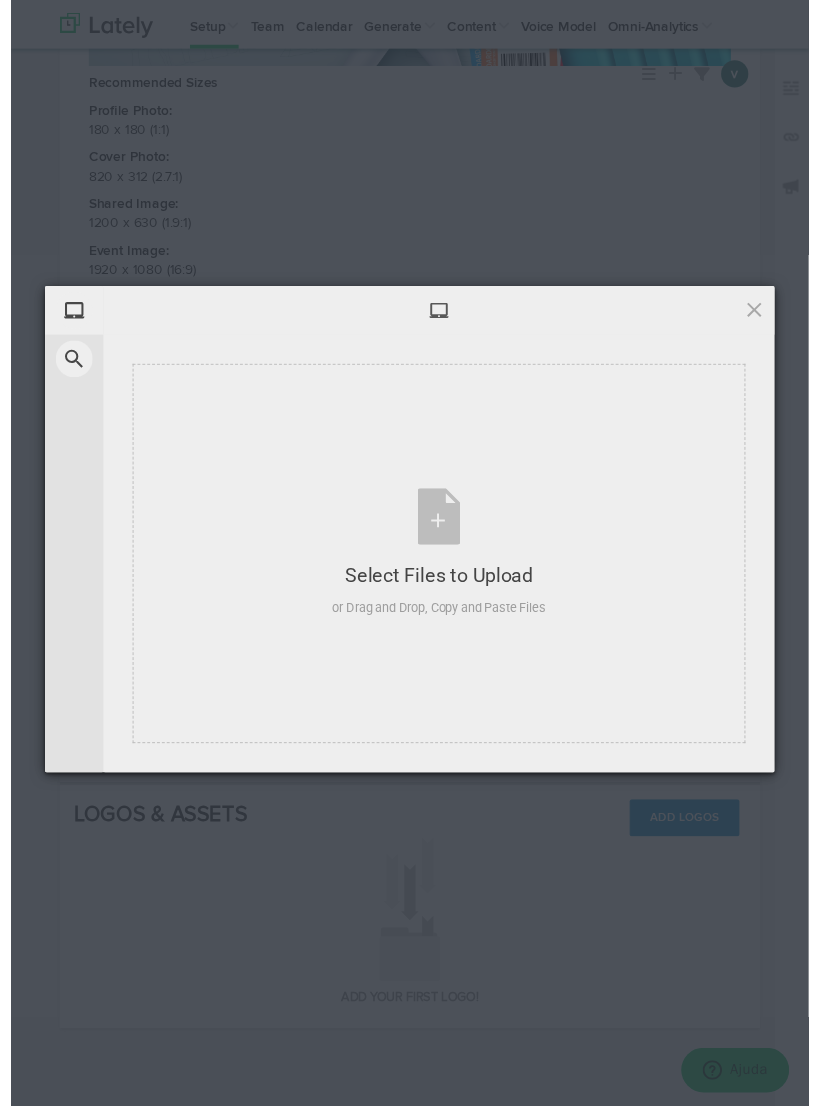click at bounding box center (764, 318) 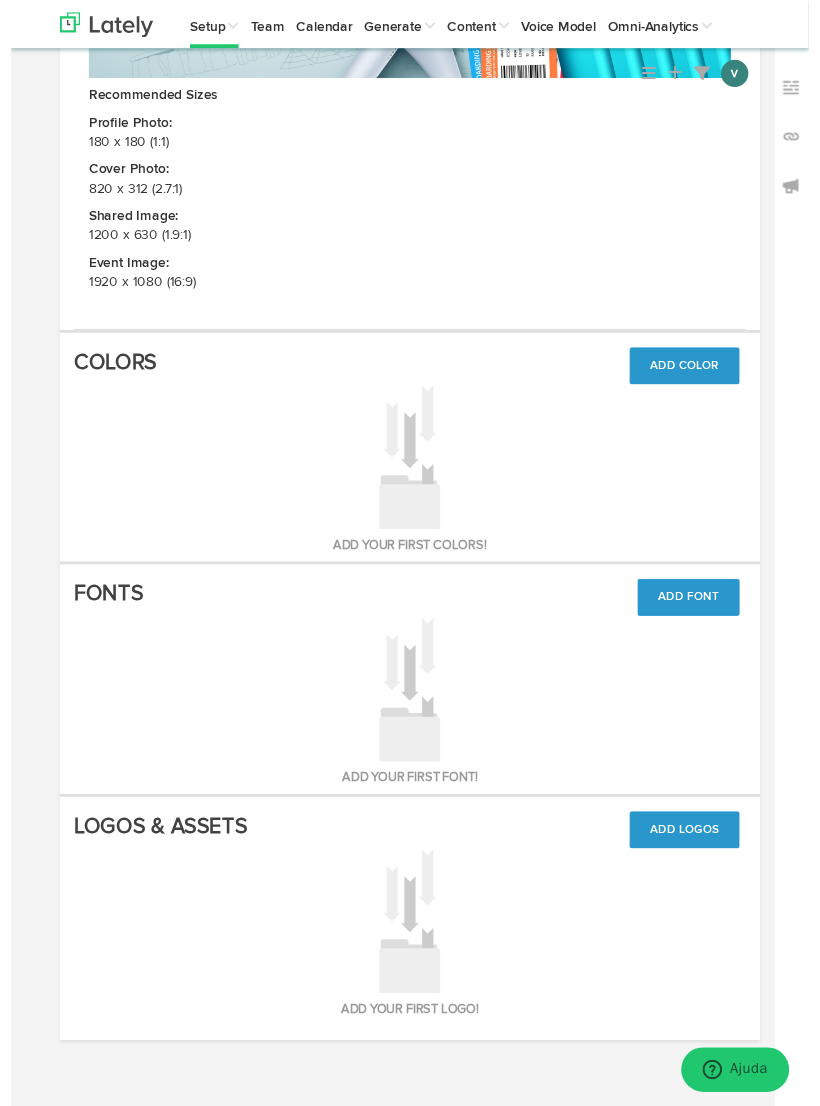 scroll, scrollTop: 1383, scrollLeft: 0, axis: vertical 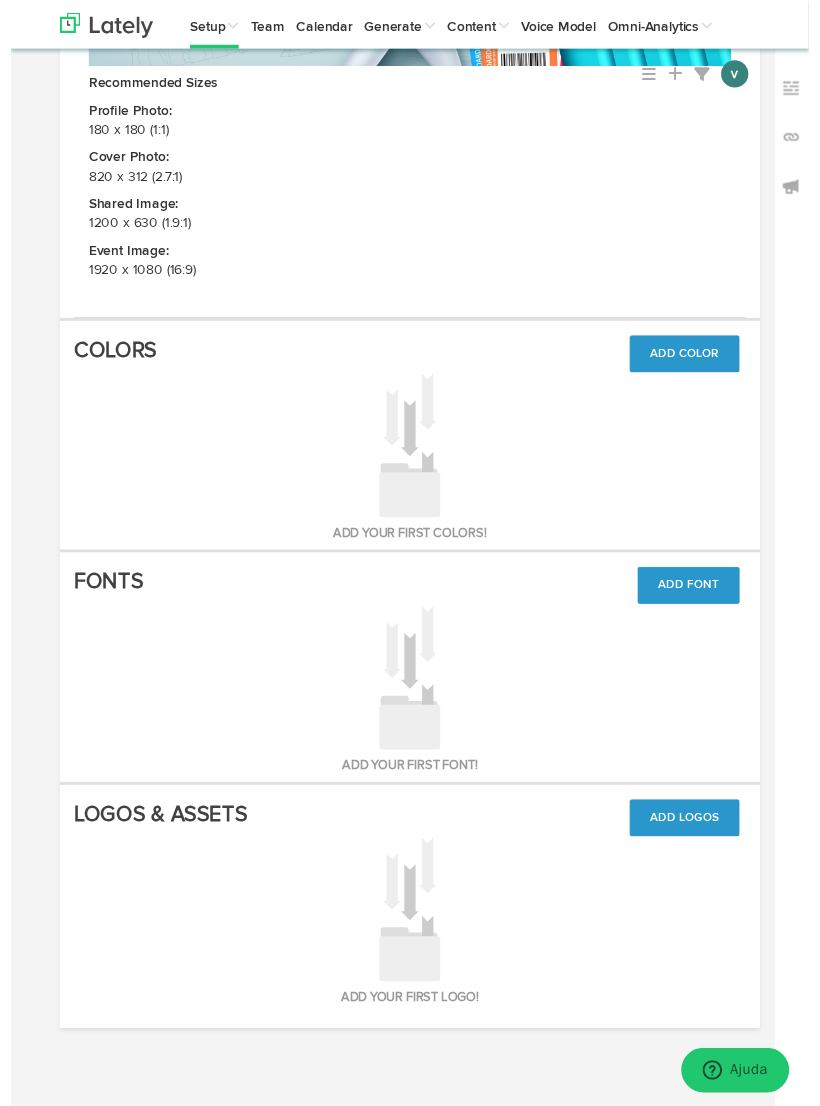 click on "Add Color" at bounding box center [692, 364] 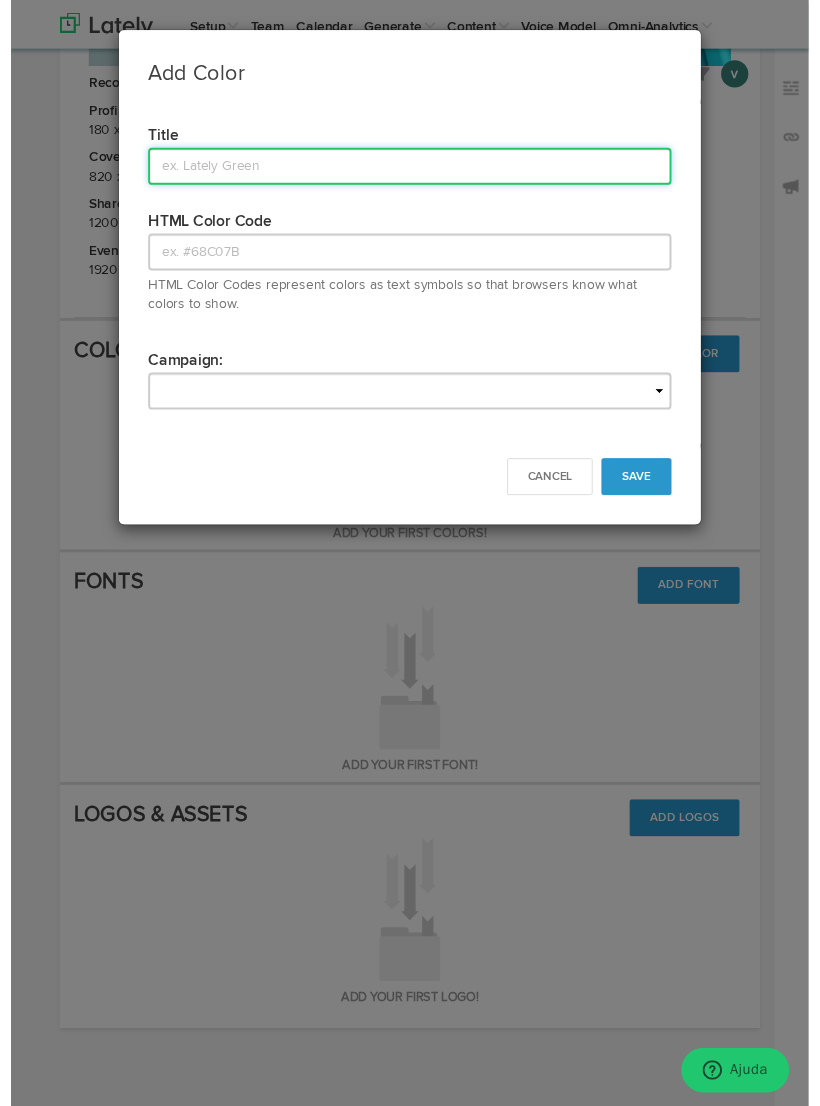 click at bounding box center (410, 171) 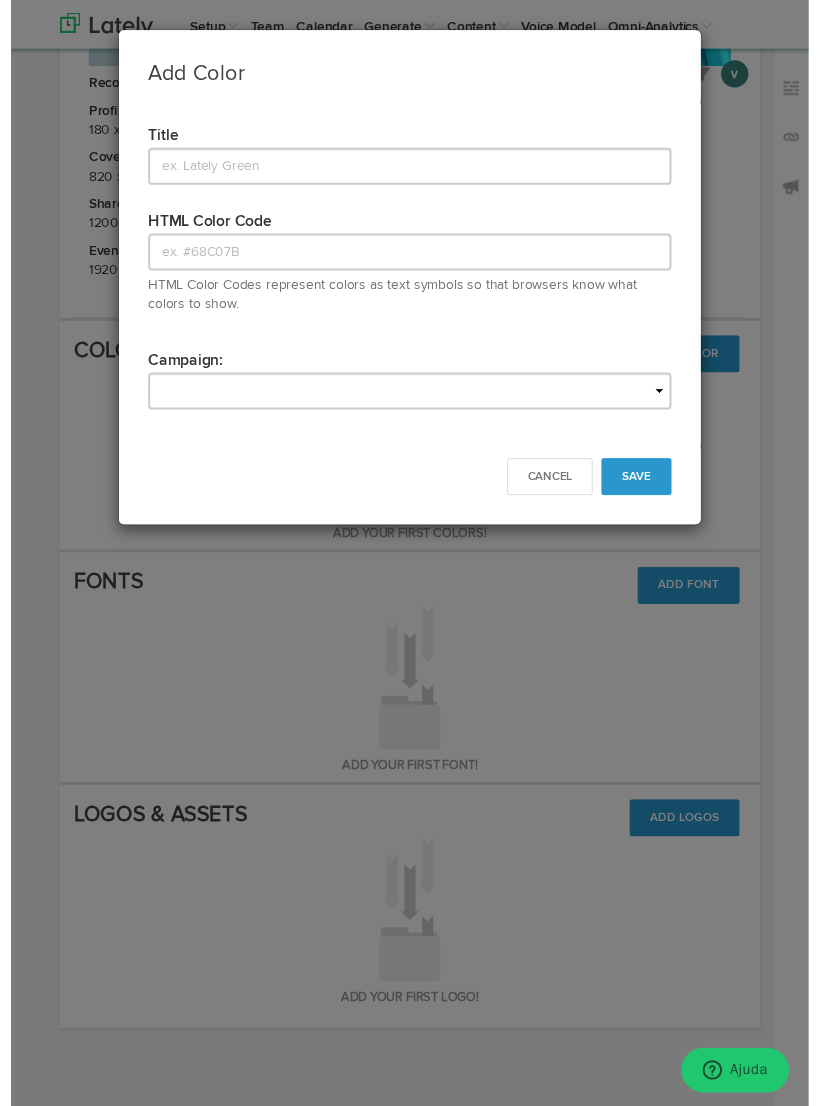 click on "Cancel" at bounding box center (554, 490) 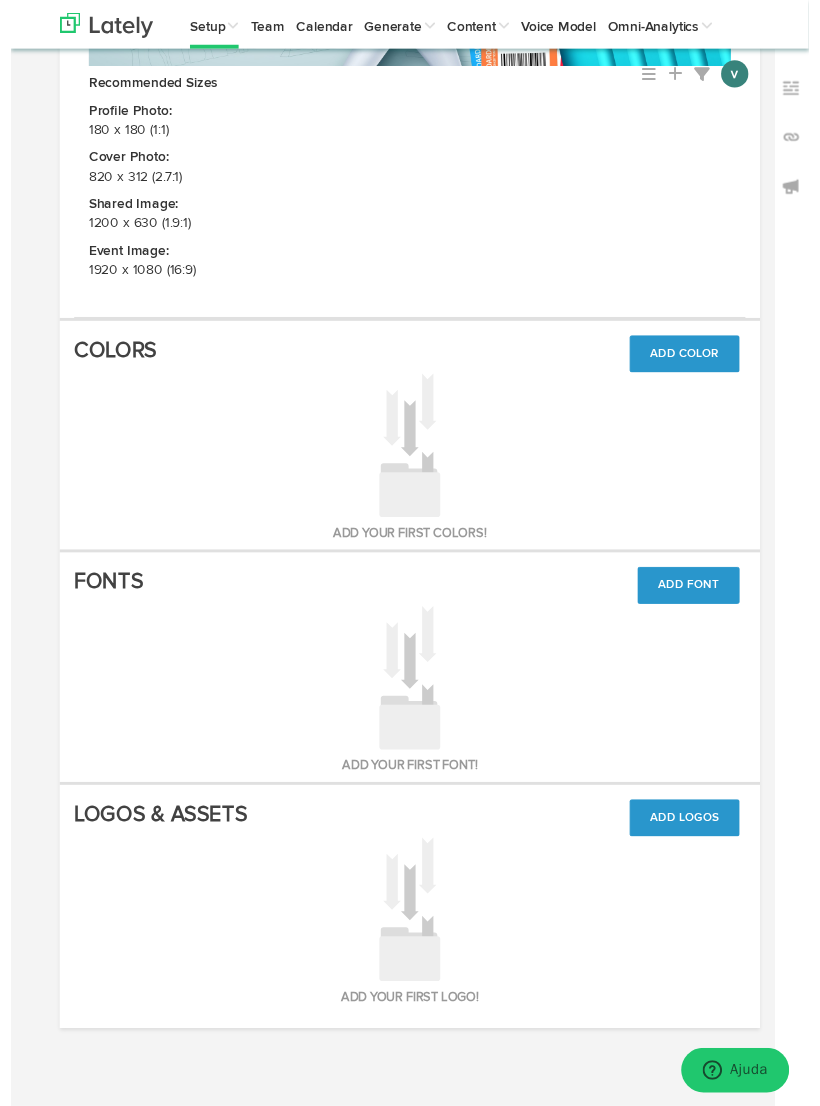click on "Add your first Font!" at bounding box center (410, 713) 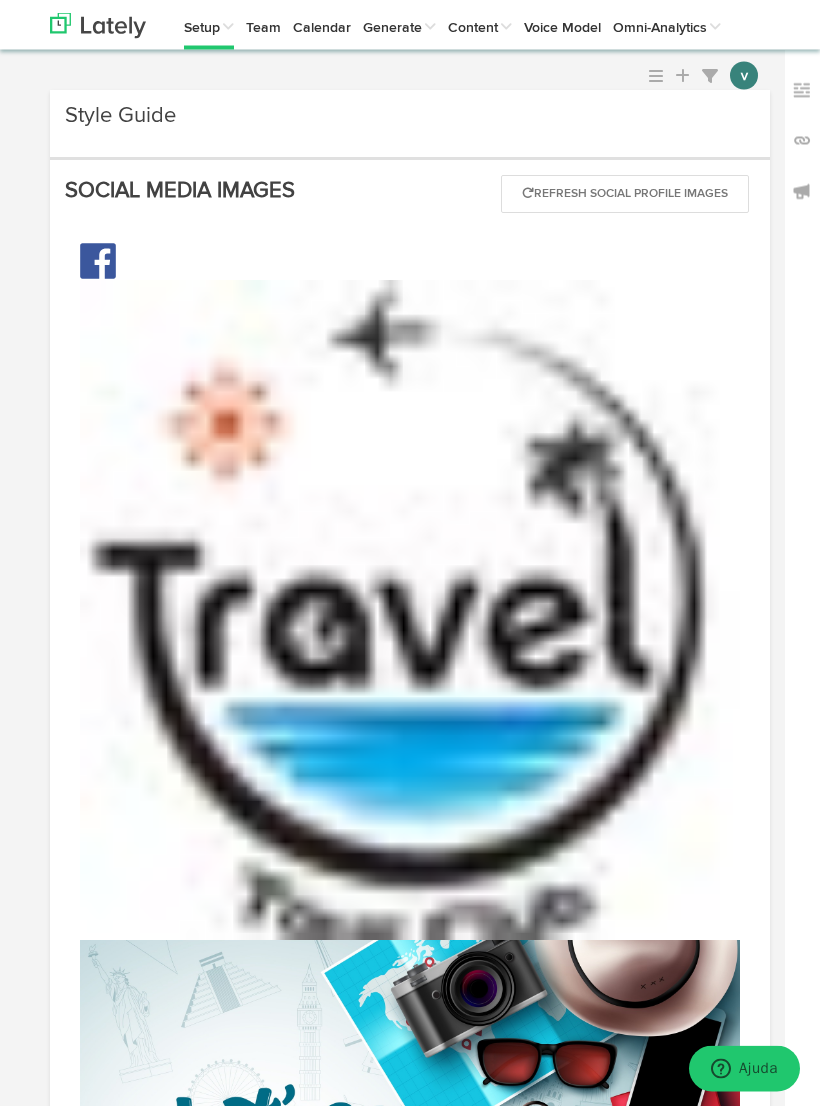 scroll, scrollTop: 0, scrollLeft: 0, axis: both 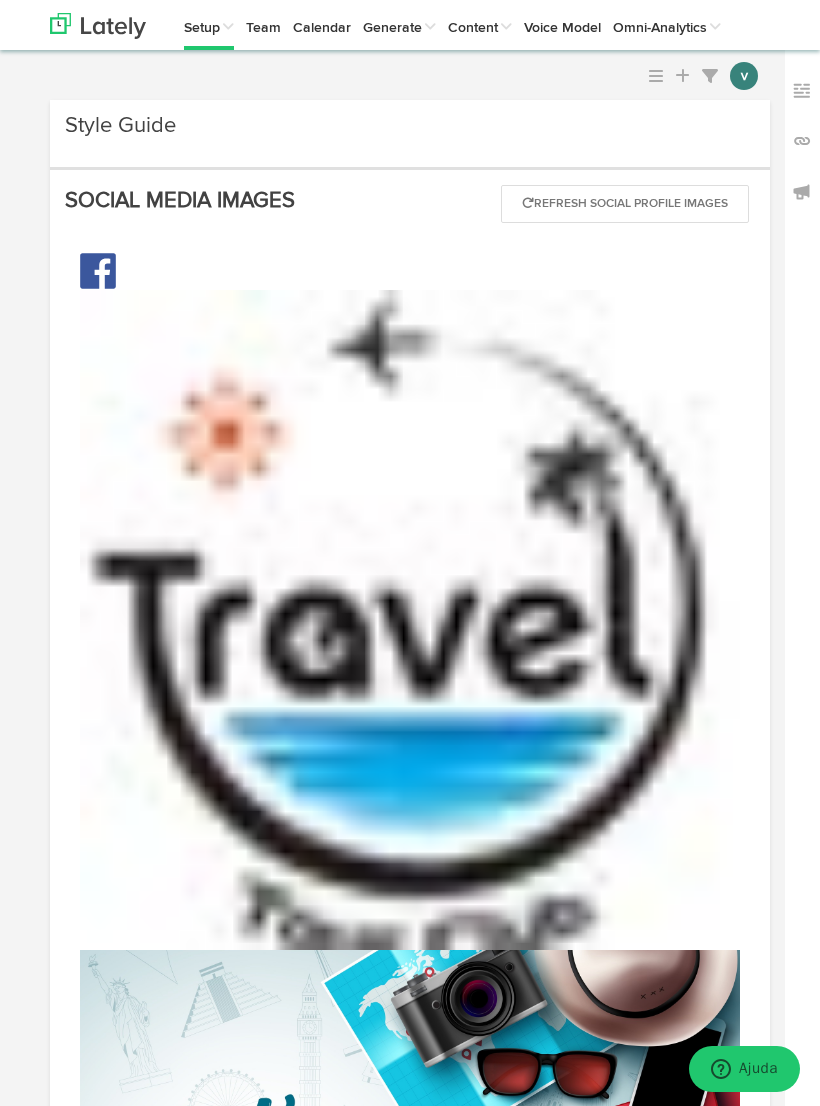 click on "Team" at bounding box center (257, 25) 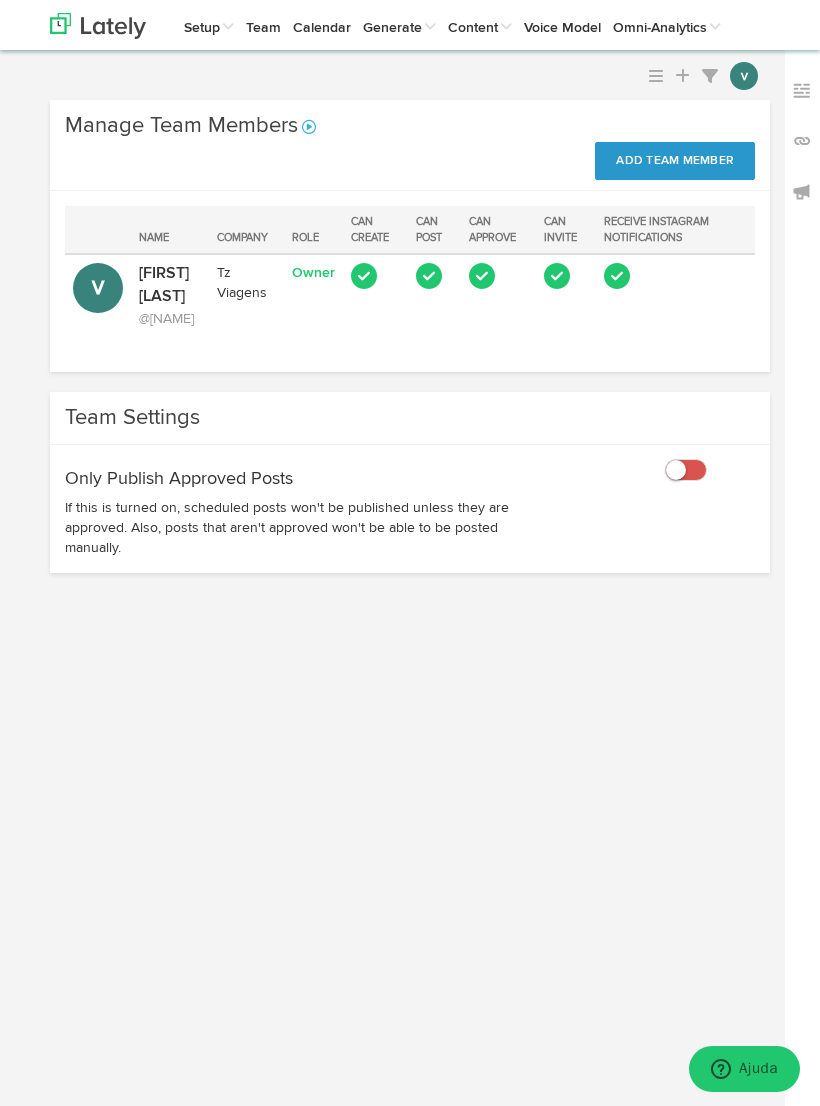 click on "Calendar" at bounding box center (316, 25) 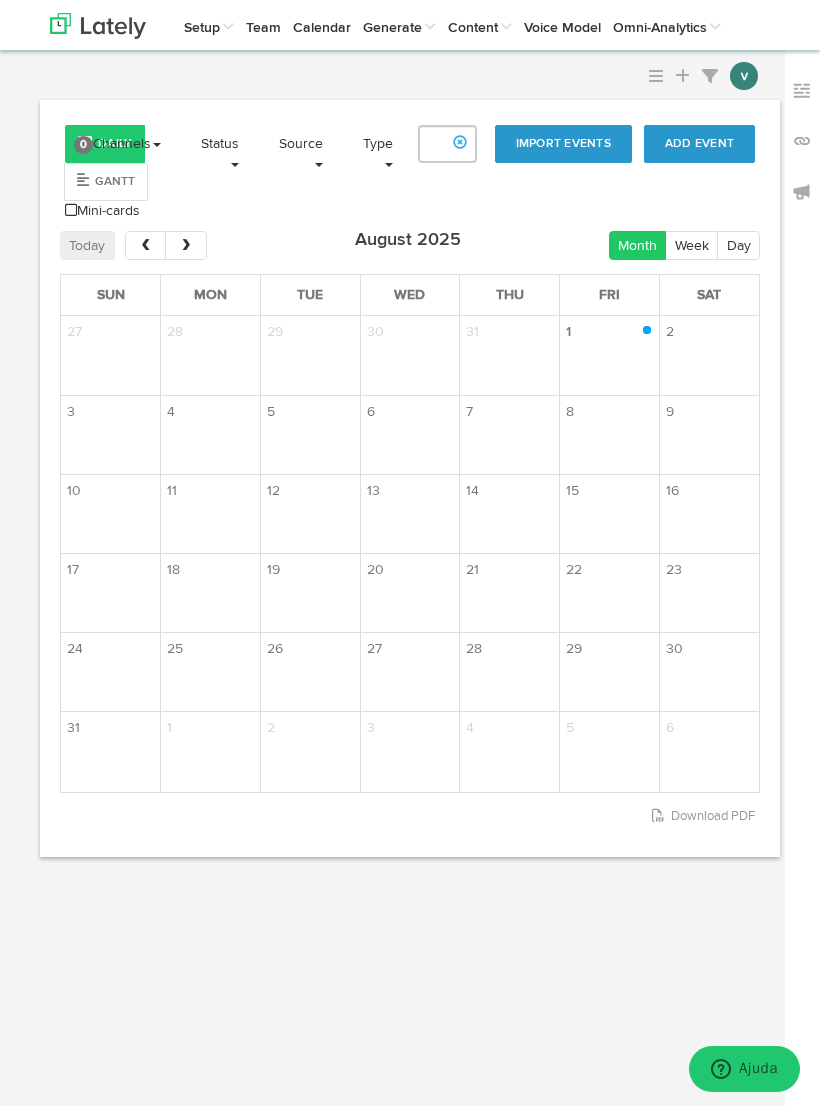 click on "Channels
Create
Generate
Pipeline
Team
Basic Analytics (limited on mobile)
Dashboard List
Account Settings
Subscription
Sign Out
Setup
Key Messaging
Channels & Messaging
Style Guide
Campaign Tags
Shortlink Library
RSS Feeds
UTM Tracking Codes
Competitive Keywords
Team
Calendar
Generate
Generate from Text
Source Library" at bounding box center [410, 50] 